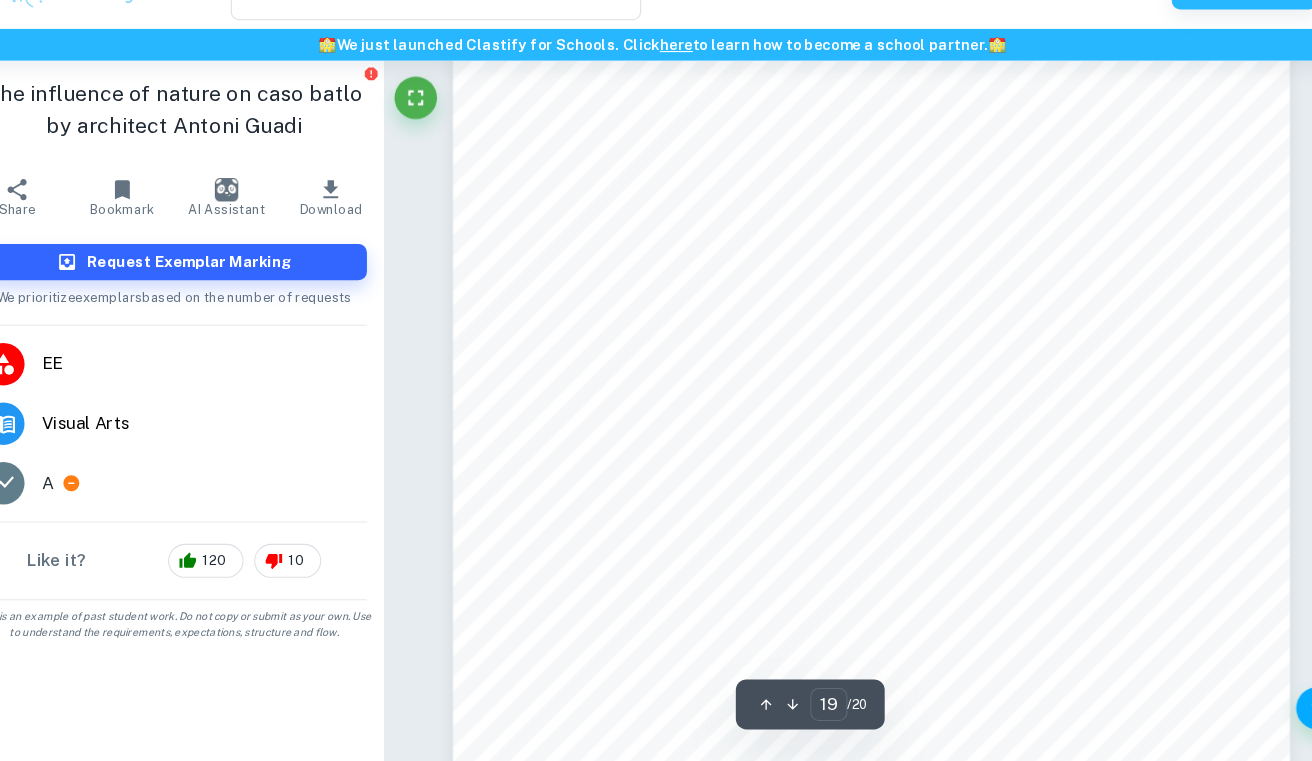 scroll, scrollTop: 20867, scrollLeft: 0, axis: vertical 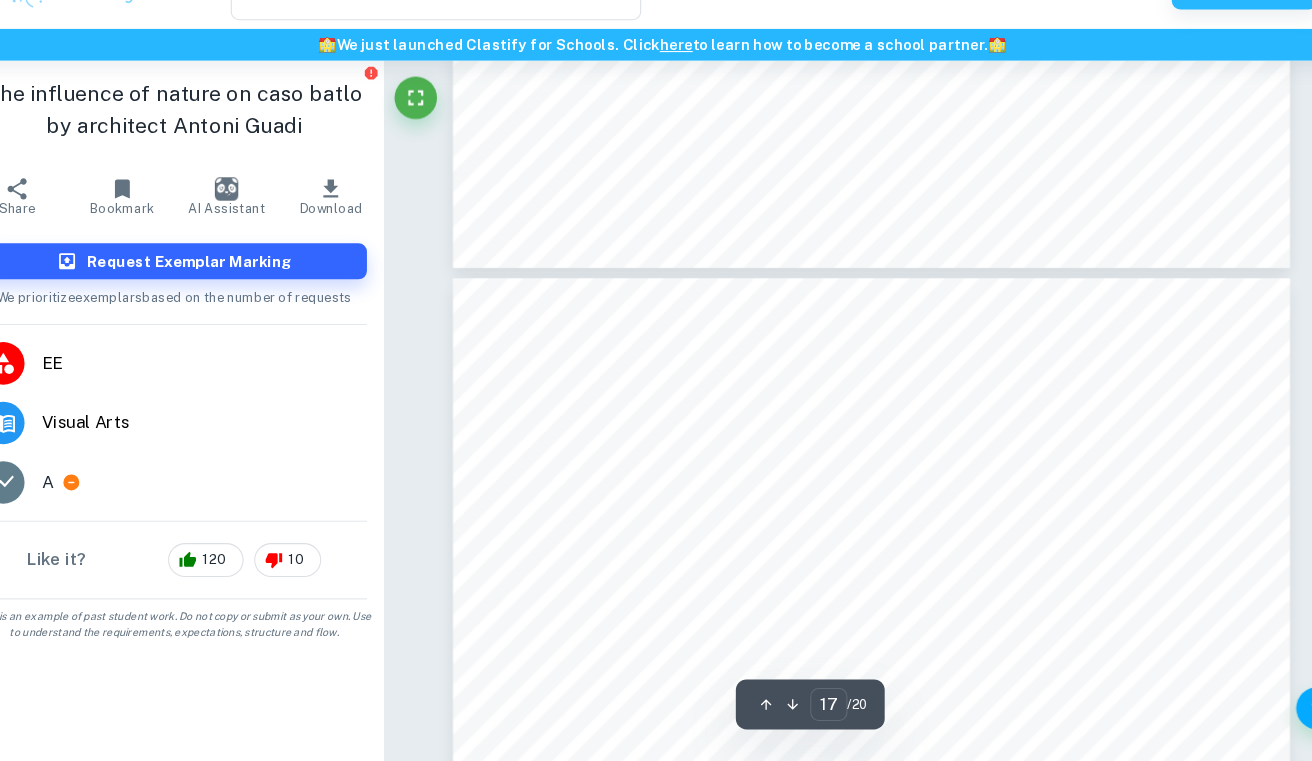 type on "18" 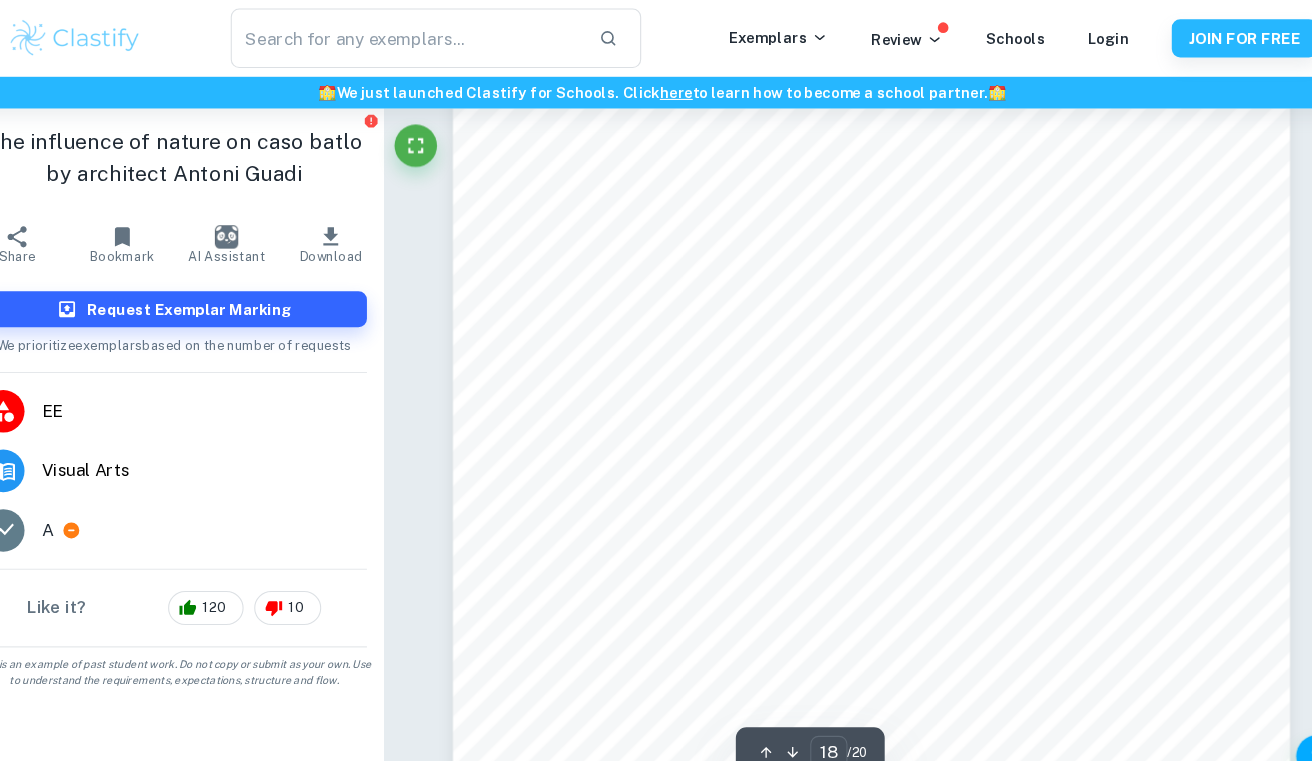 scroll, scrollTop: 19772, scrollLeft: 0, axis: vertical 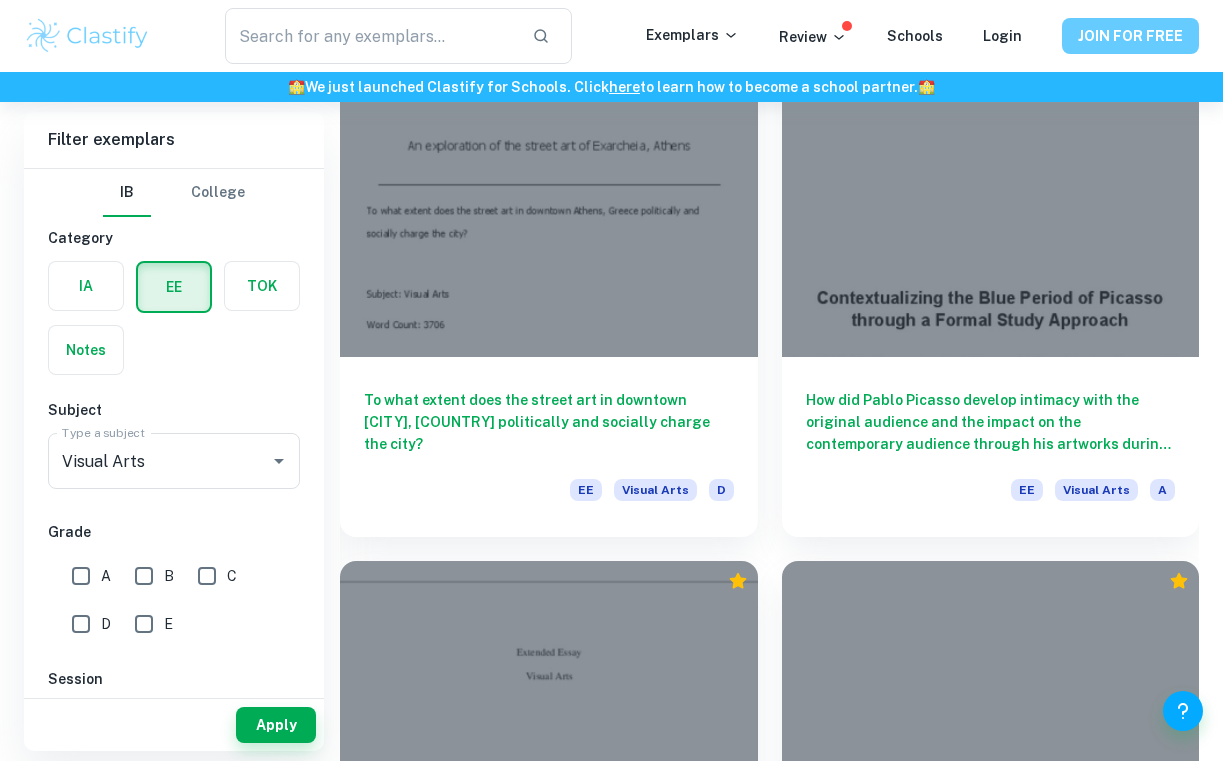 click on "JOIN FOR FREE" at bounding box center [1130, 36] 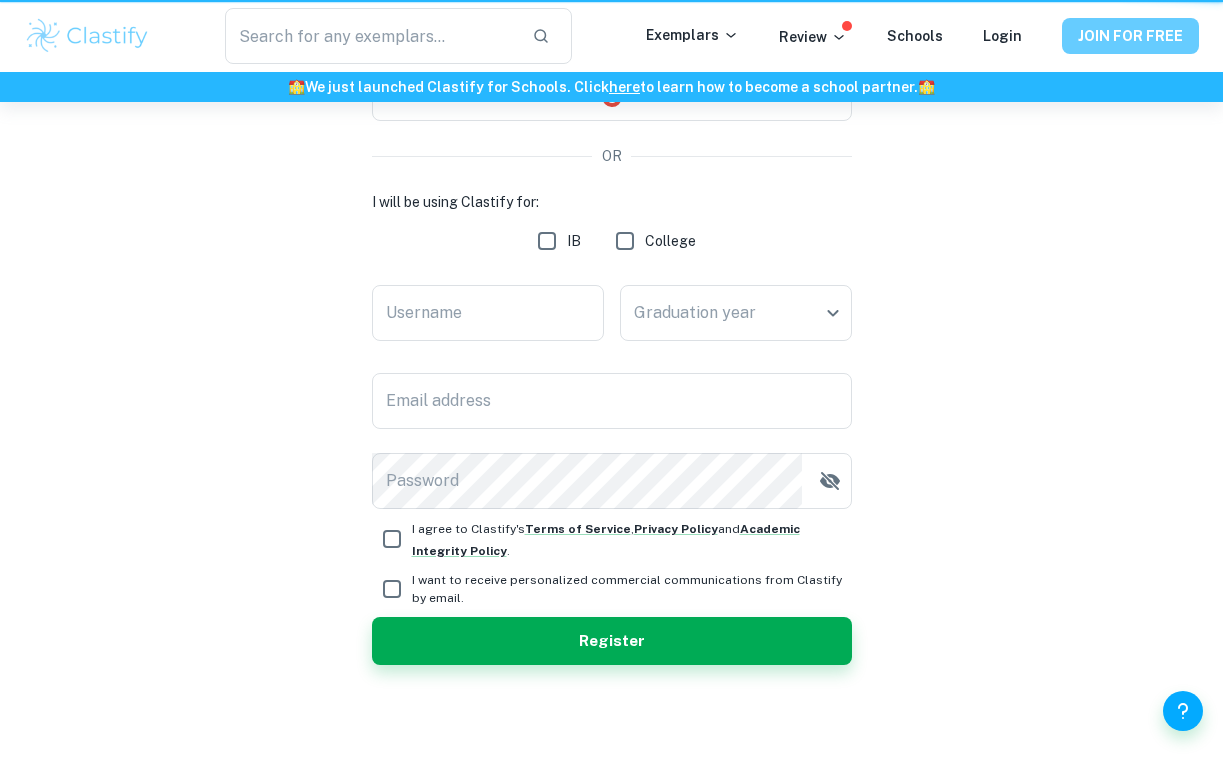 scroll, scrollTop: 0, scrollLeft: 0, axis: both 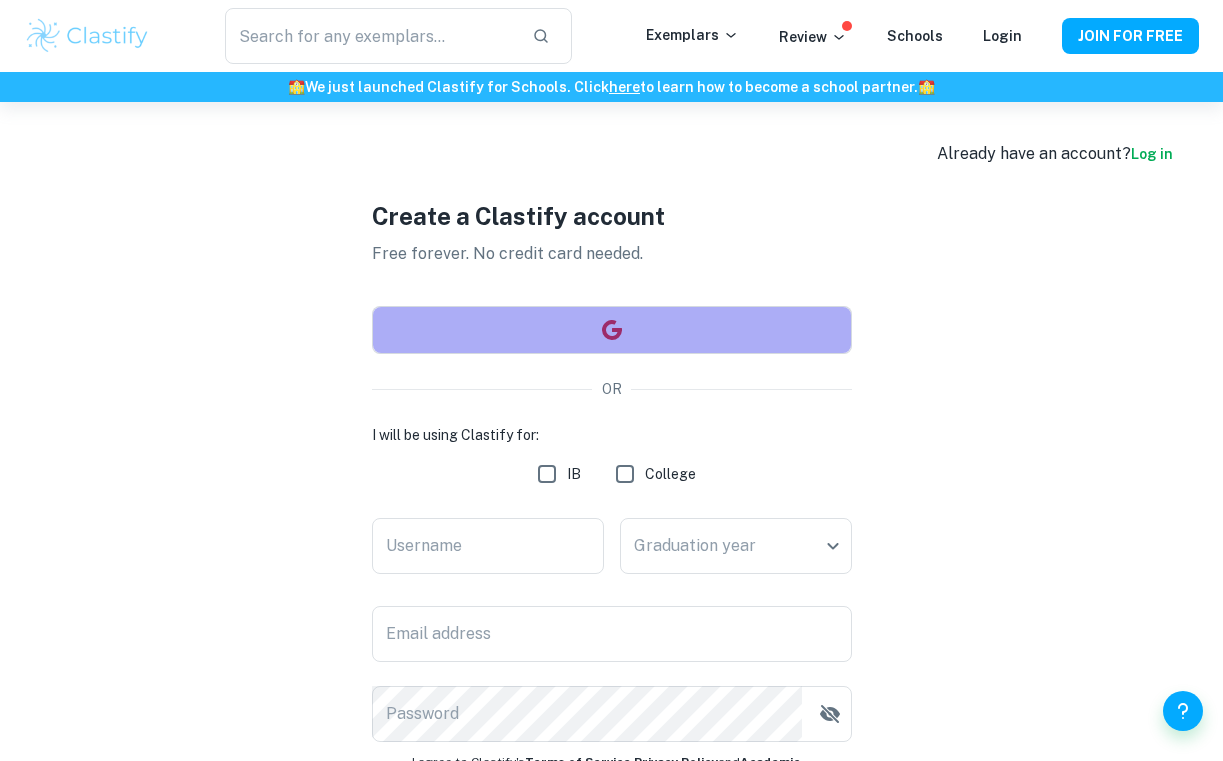 click at bounding box center (612, 330) 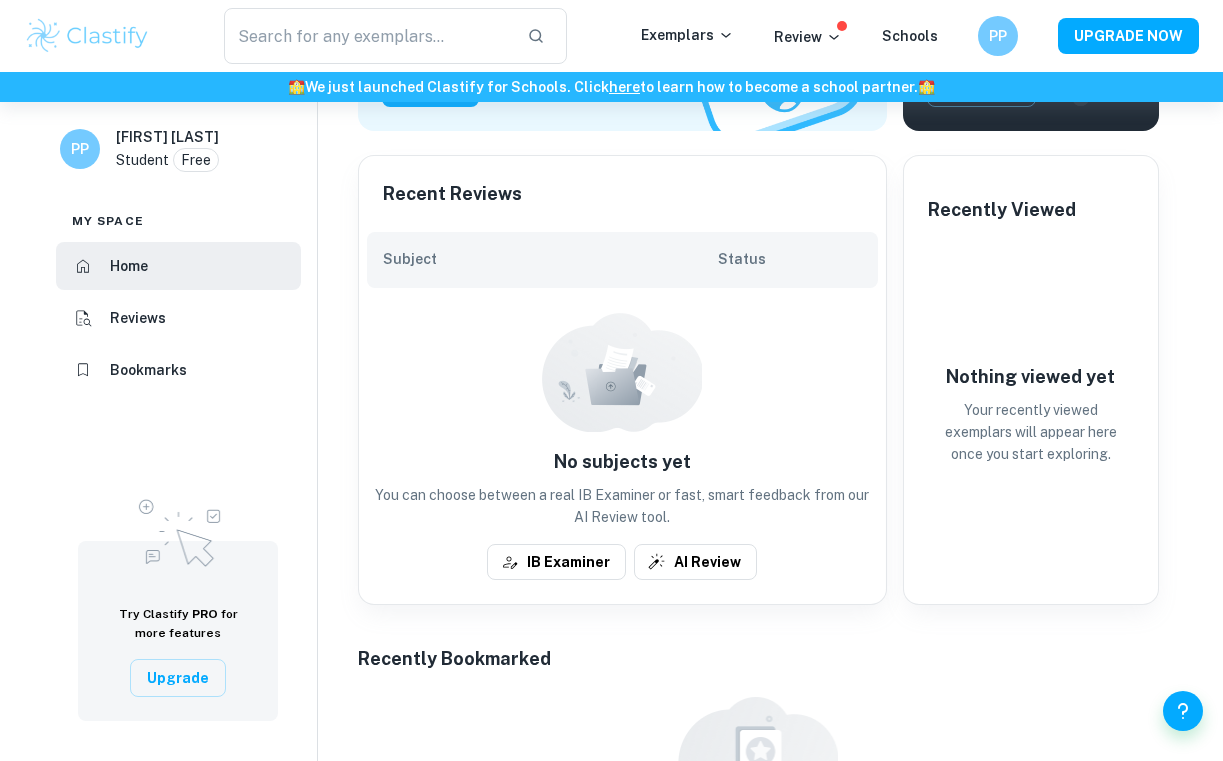scroll, scrollTop: 681, scrollLeft: 0, axis: vertical 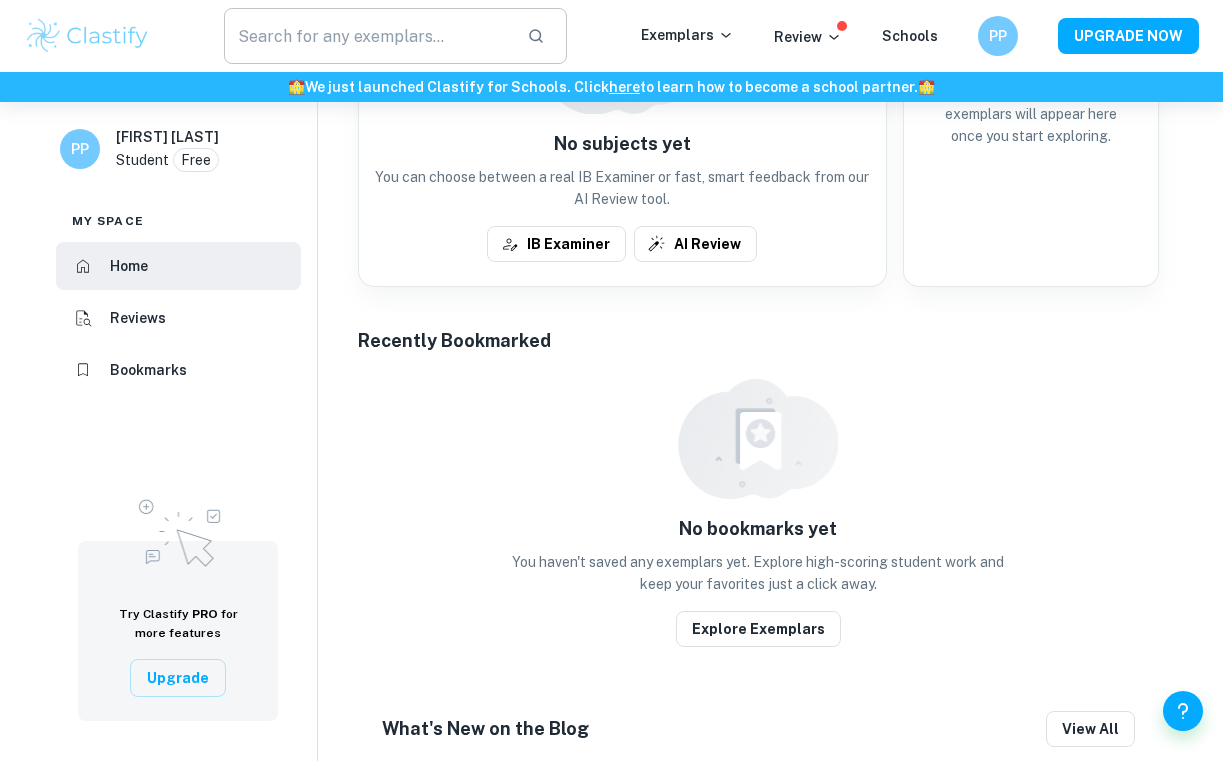 click at bounding box center (367, 36) 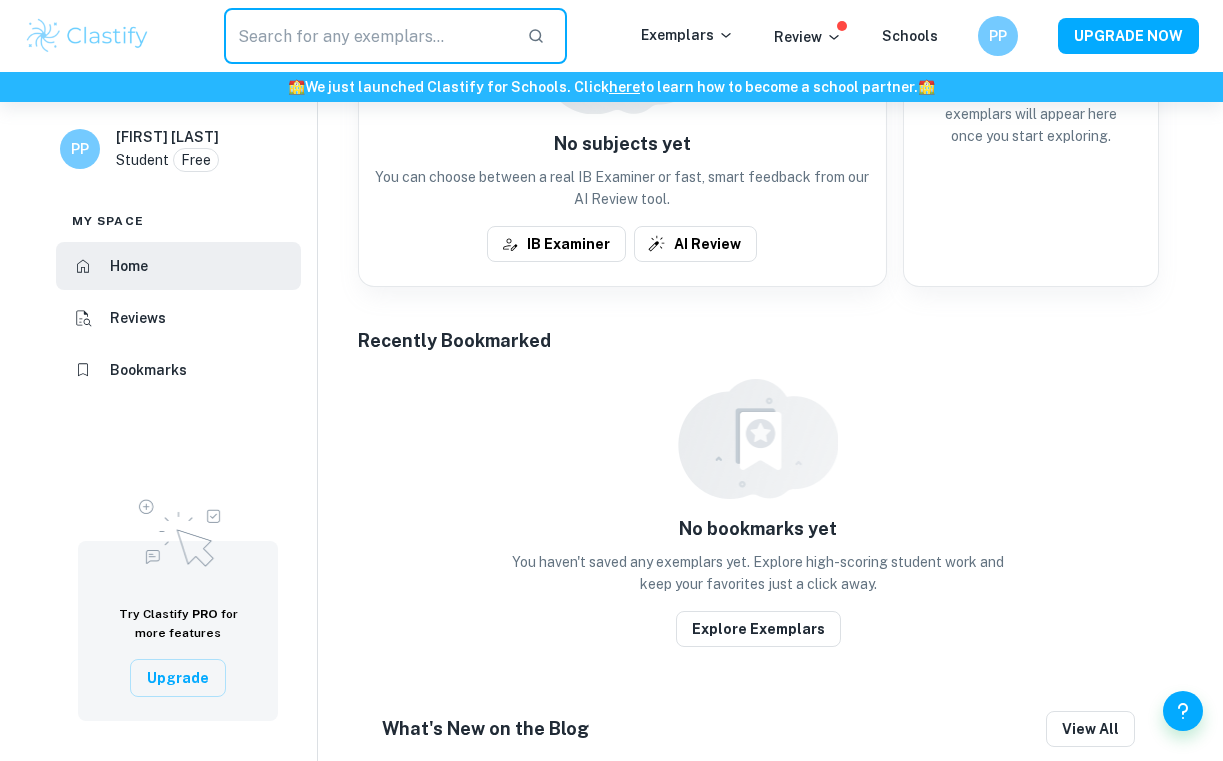 type on "a" 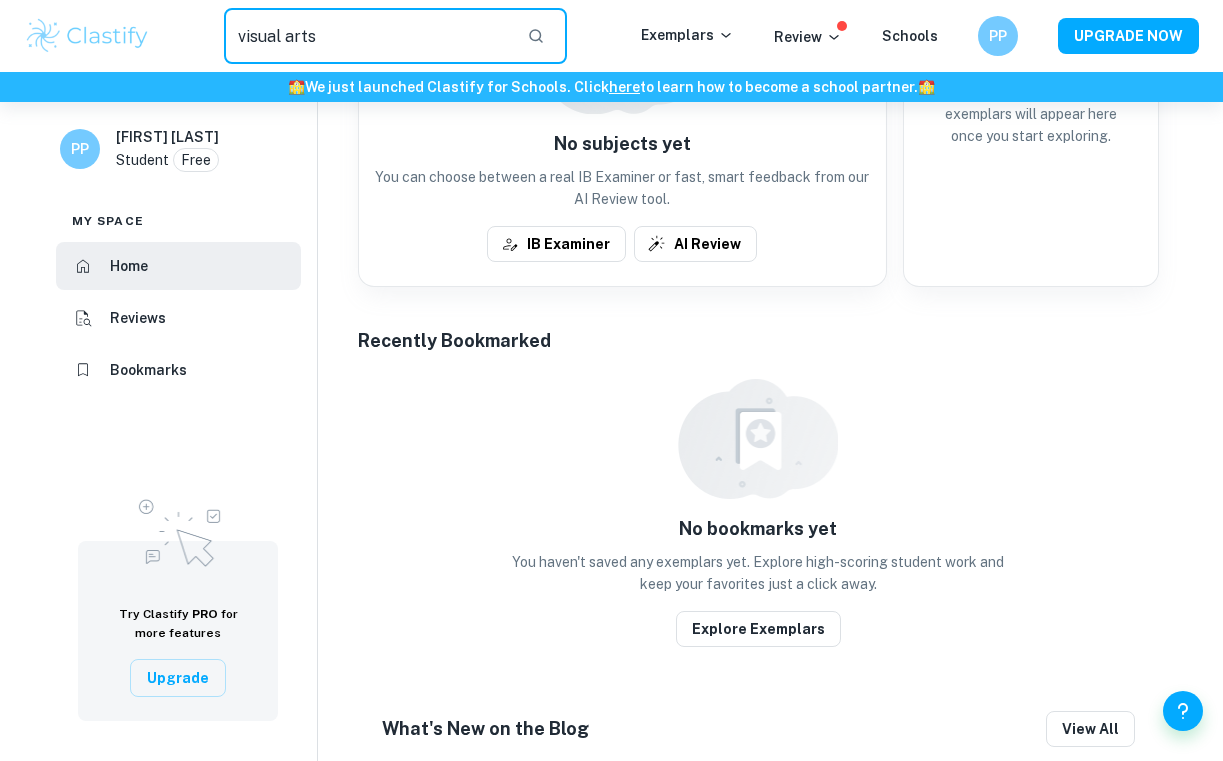 type on "visual arts" 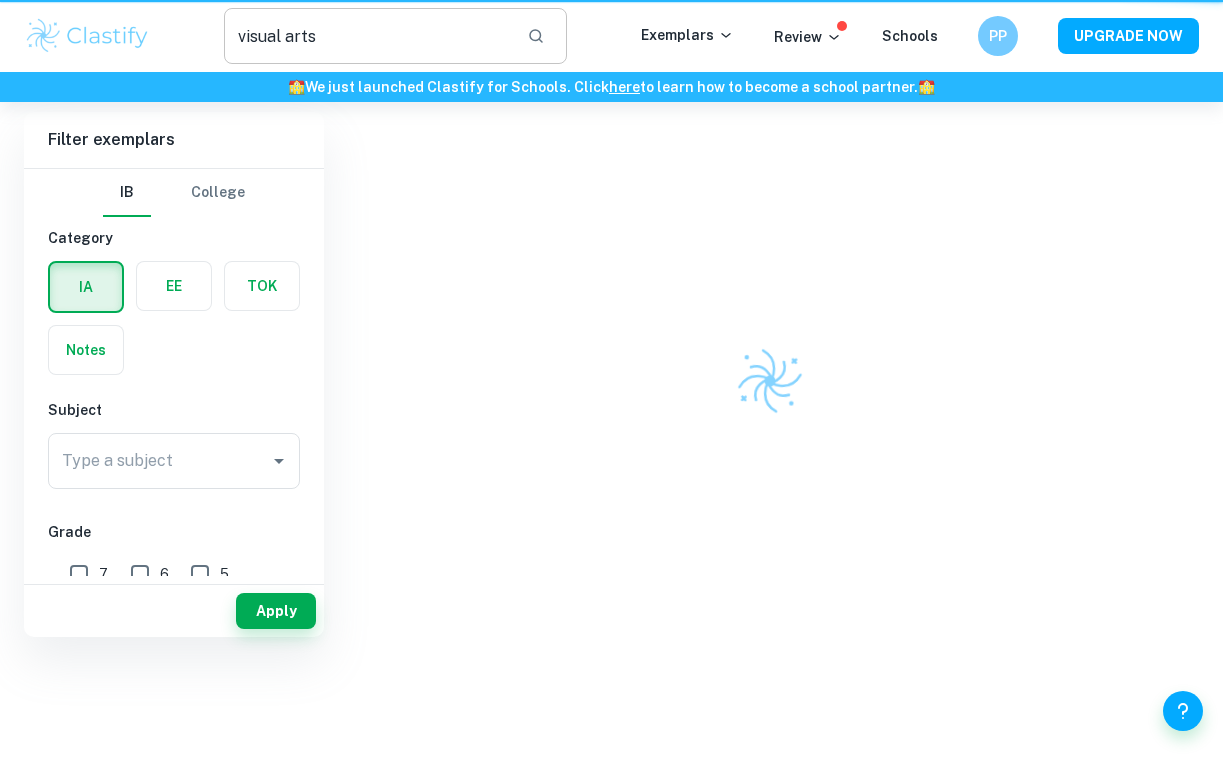 scroll, scrollTop: 0, scrollLeft: 0, axis: both 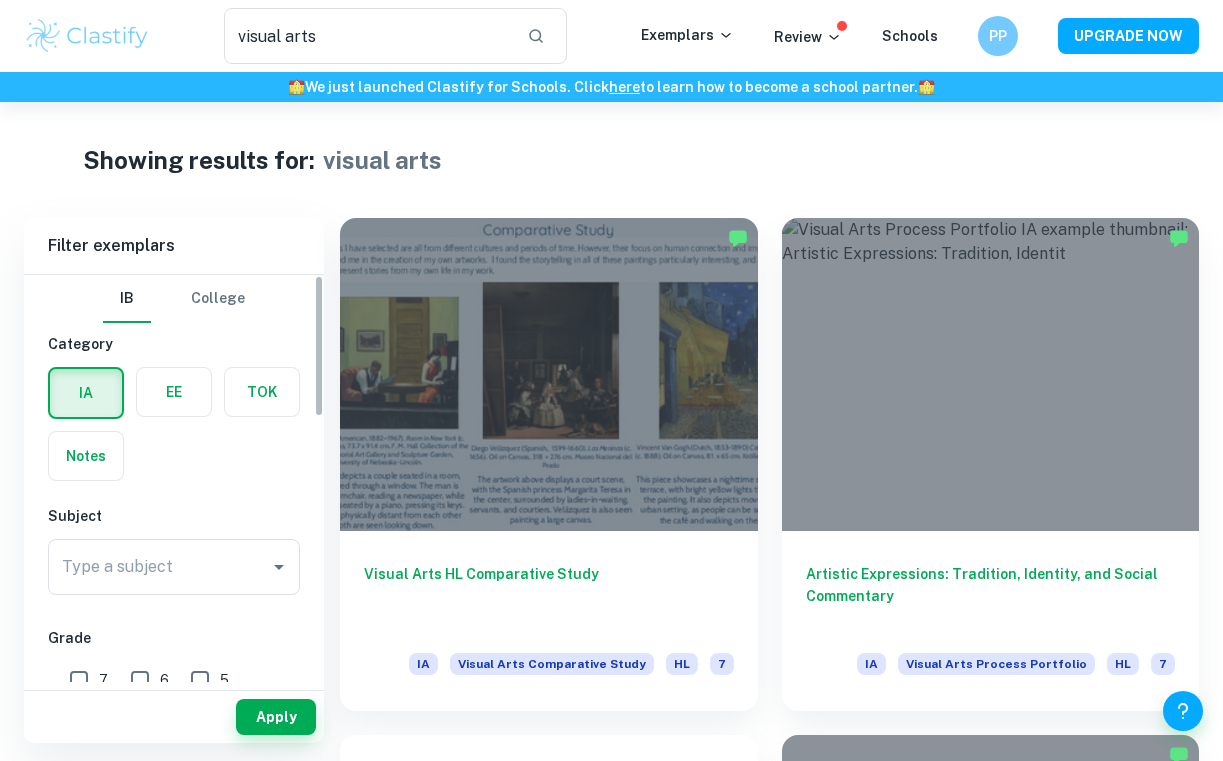 click at bounding box center [174, 392] 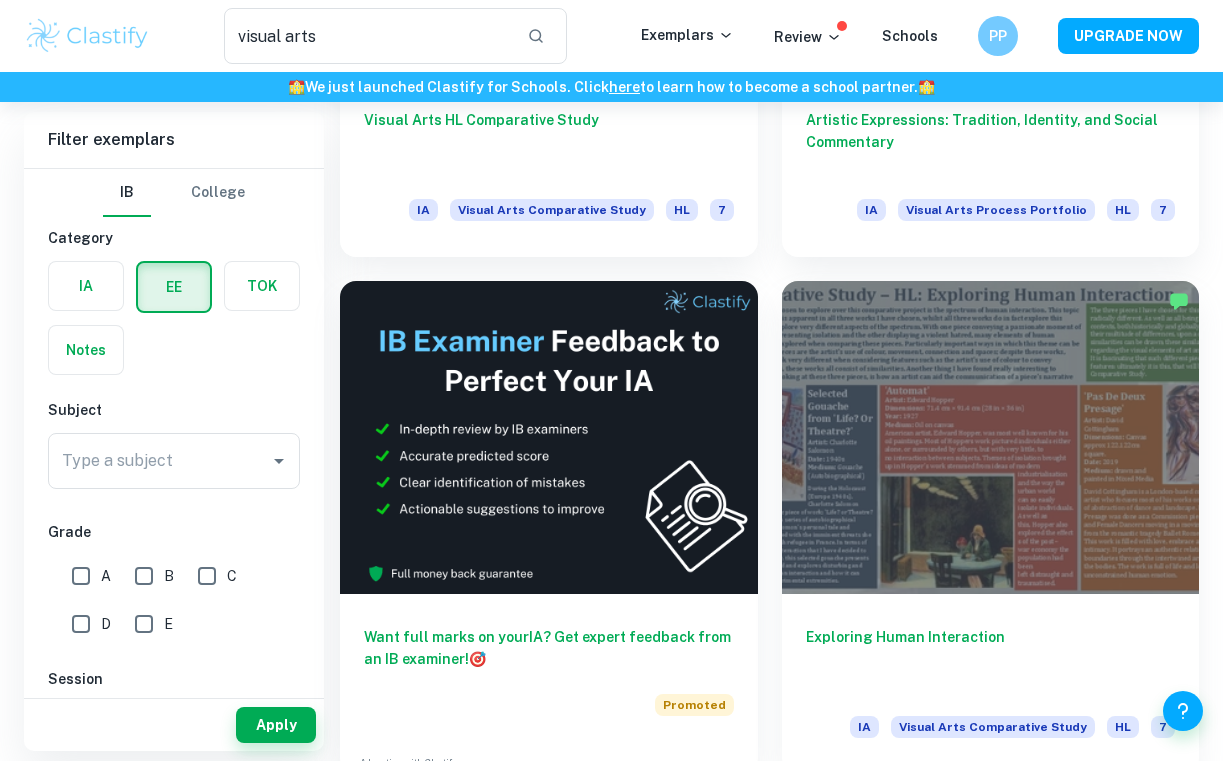 scroll, scrollTop: 674, scrollLeft: 0, axis: vertical 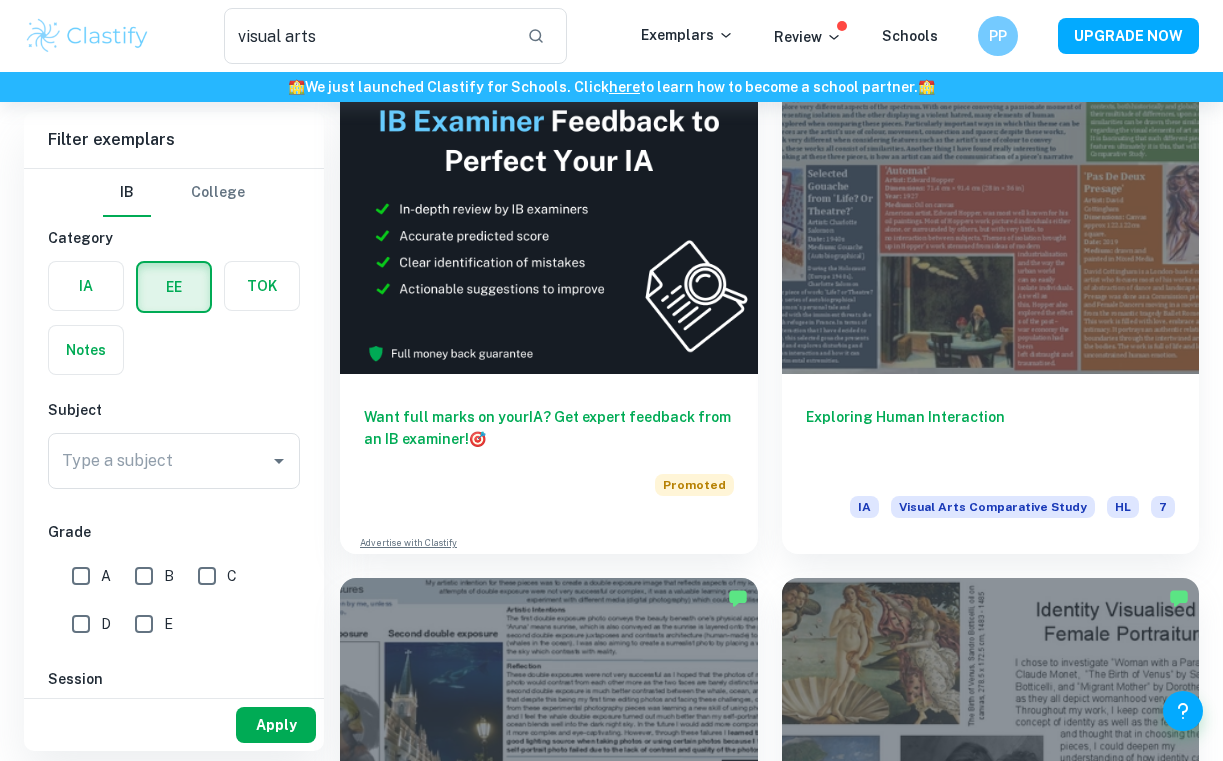 click on "Apply" at bounding box center [276, 725] 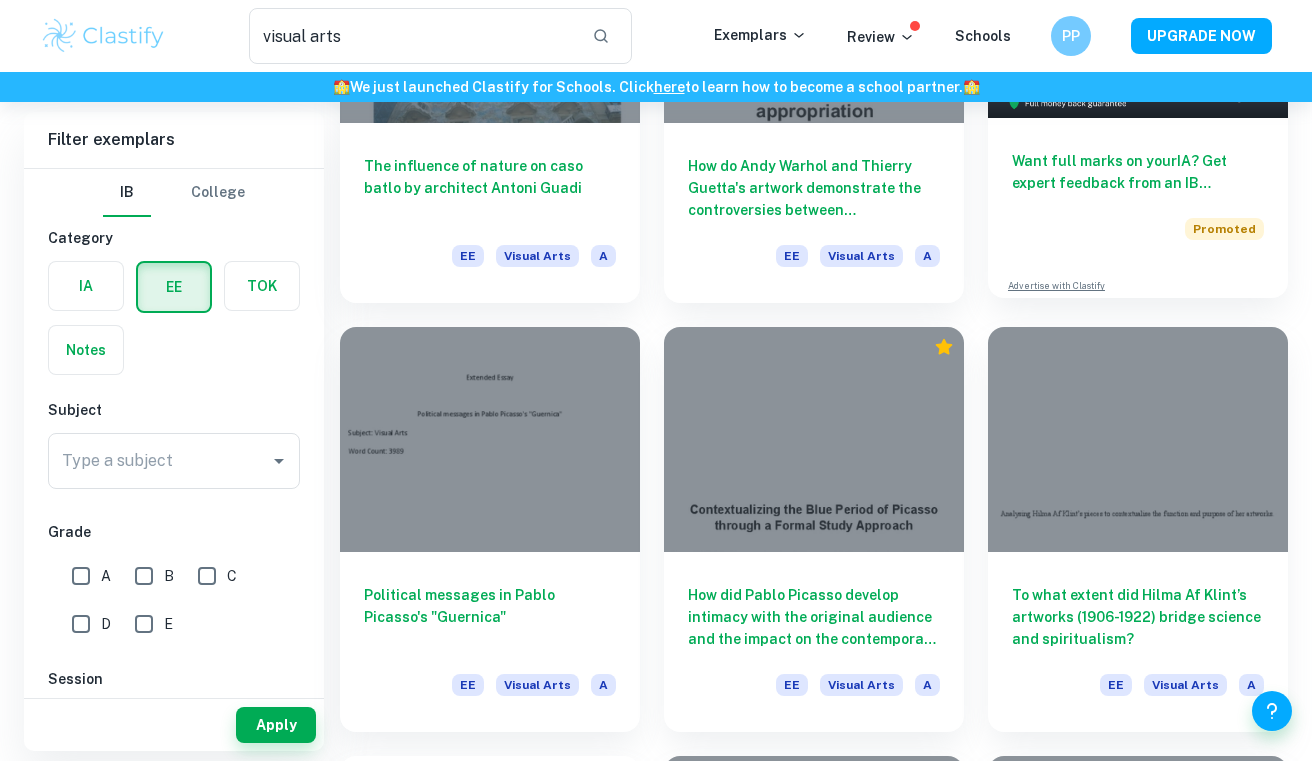 scroll, scrollTop: 356, scrollLeft: 0, axis: vertical 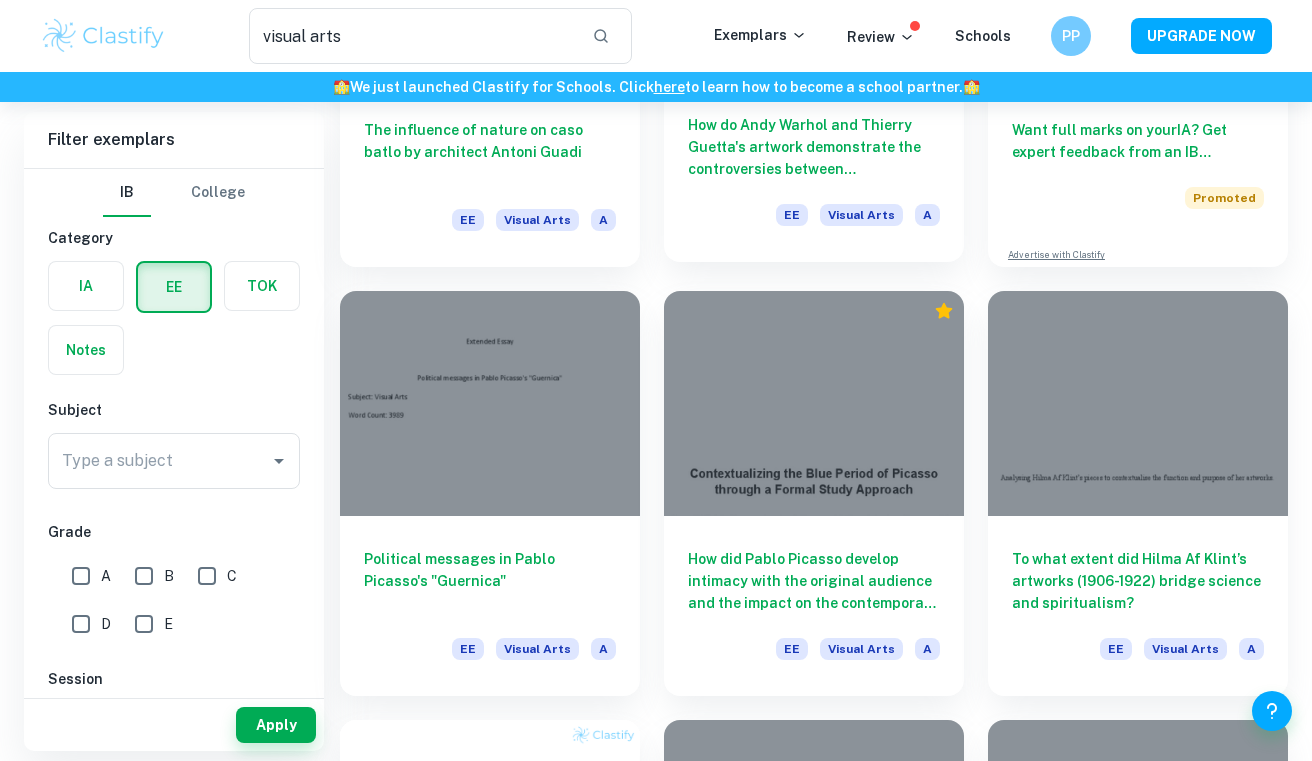 click on "How do Andy Warhol and Thierry Guetta's artwork demonstrate the controversies between intertextuality and plagiarism in pop art culture?" at bounding box center (814, 147) 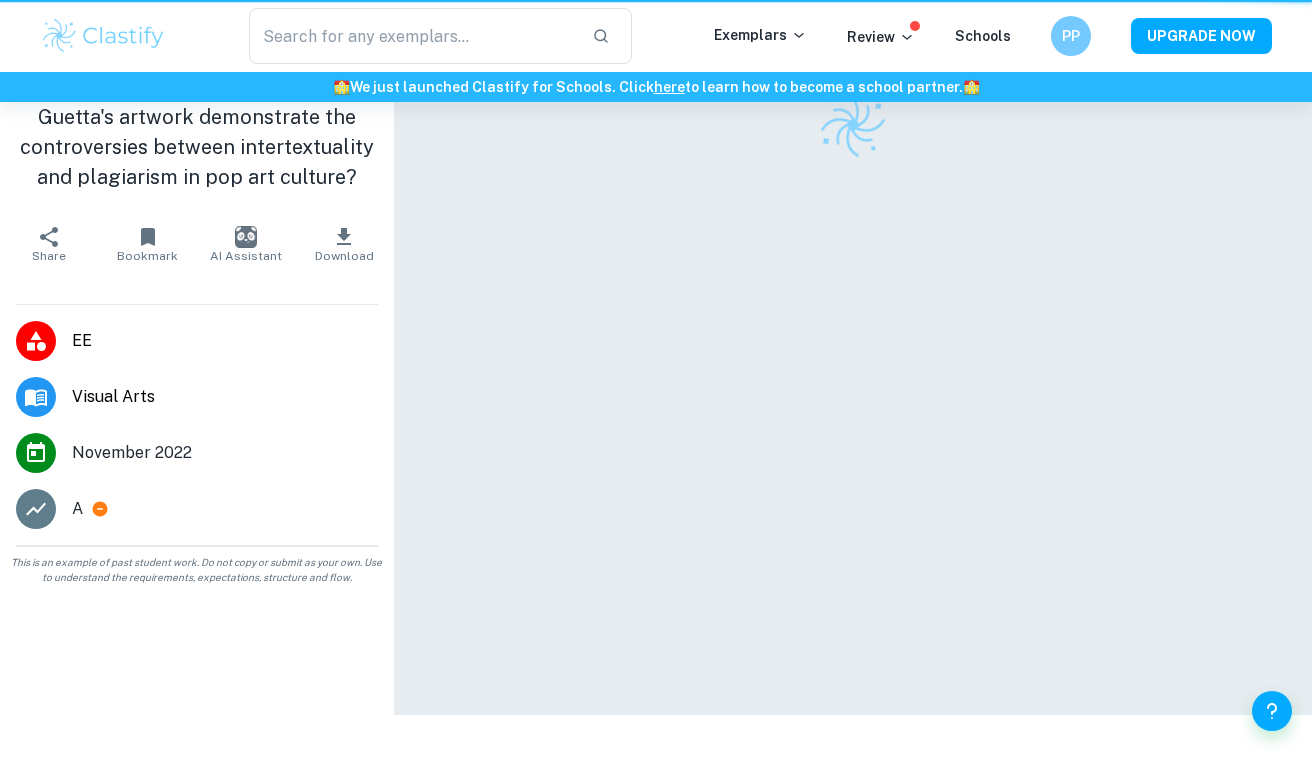 scroll, scrollTop: 0, scrollLeft: 0, axis: both 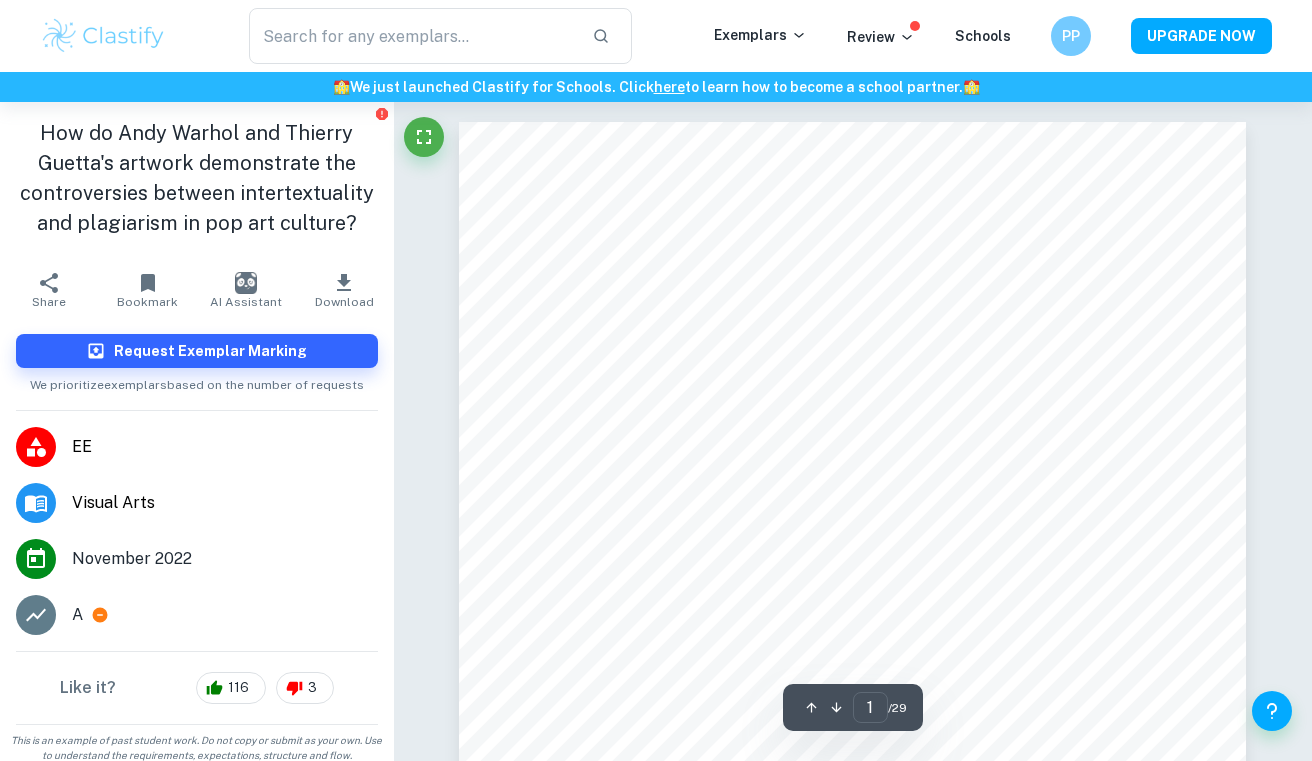 type on "visual arts" 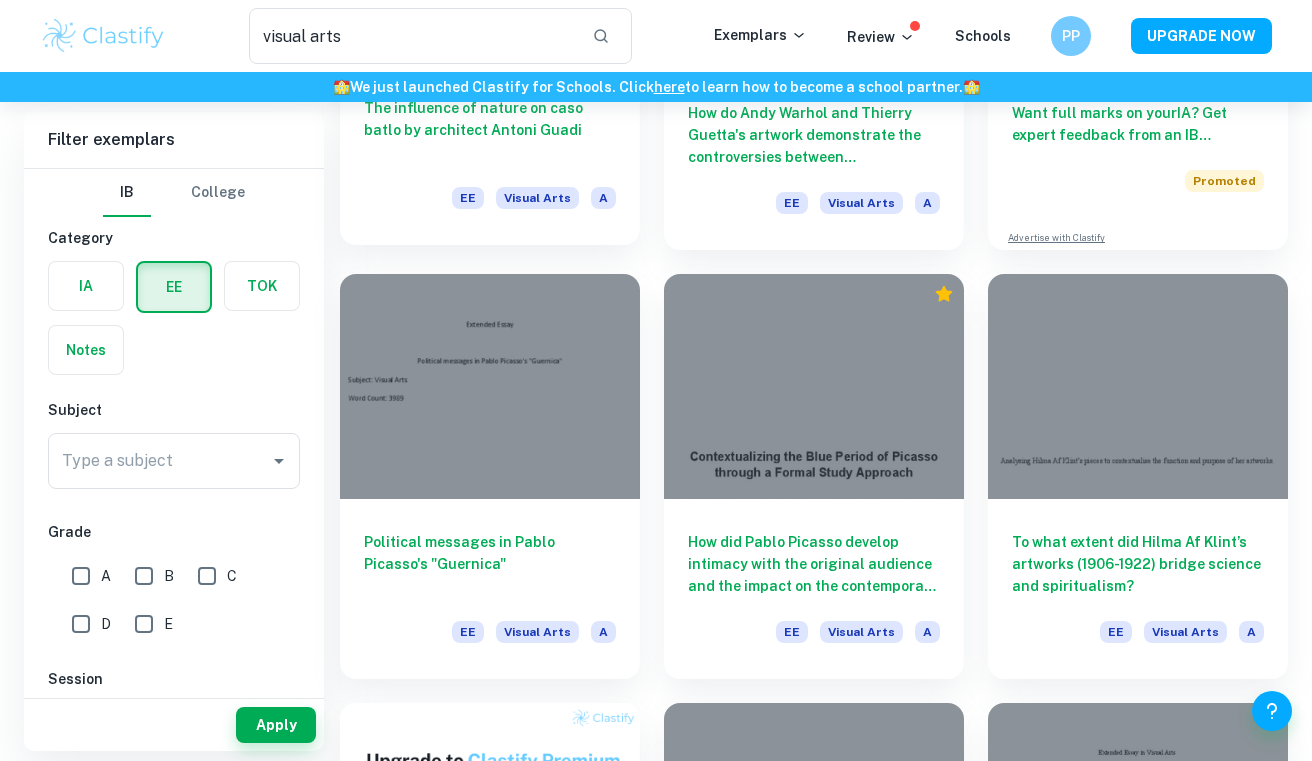 scroll, scrollTop: 375, scrollLeft: 0, axis: vertical 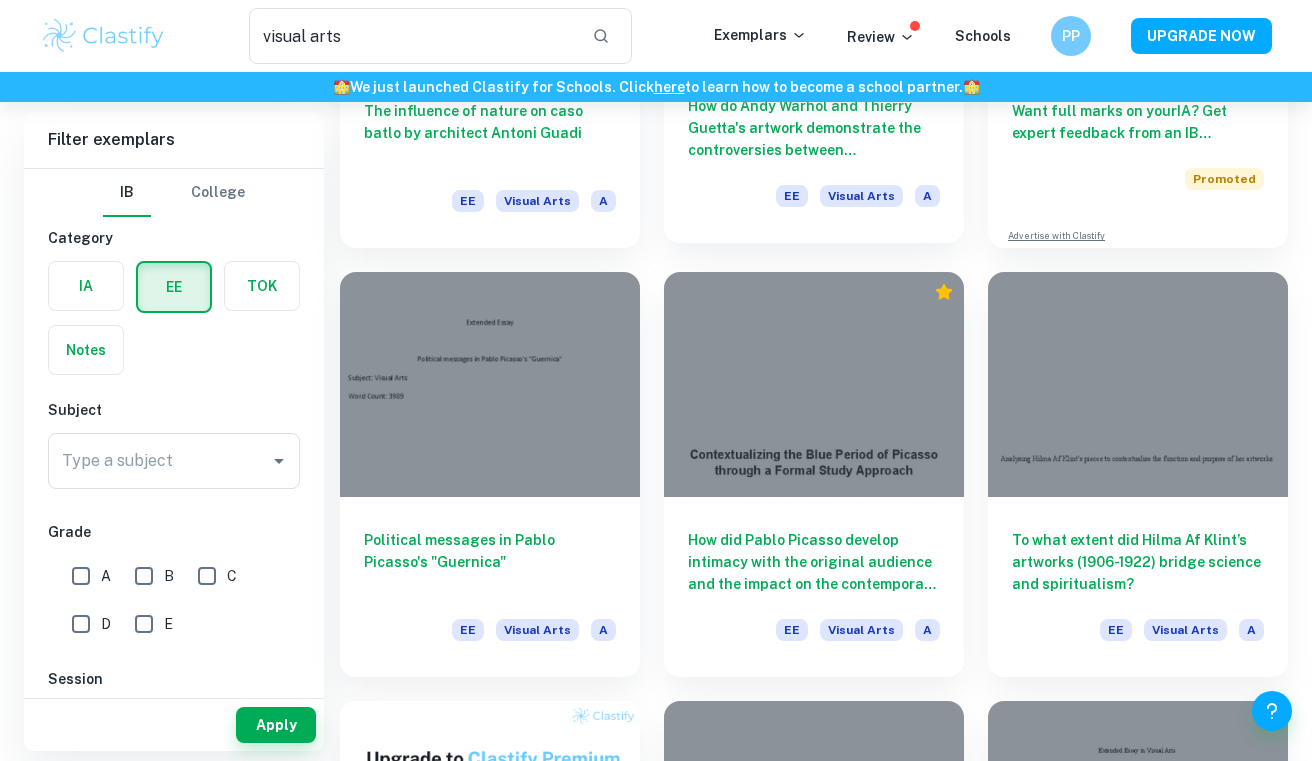 click on "How do Andy Warhol and Thierry Guetta's artwork demonstrate the controversies between intertextuality and plagiarism in pop art culture?" at bounding box center [814, 128] 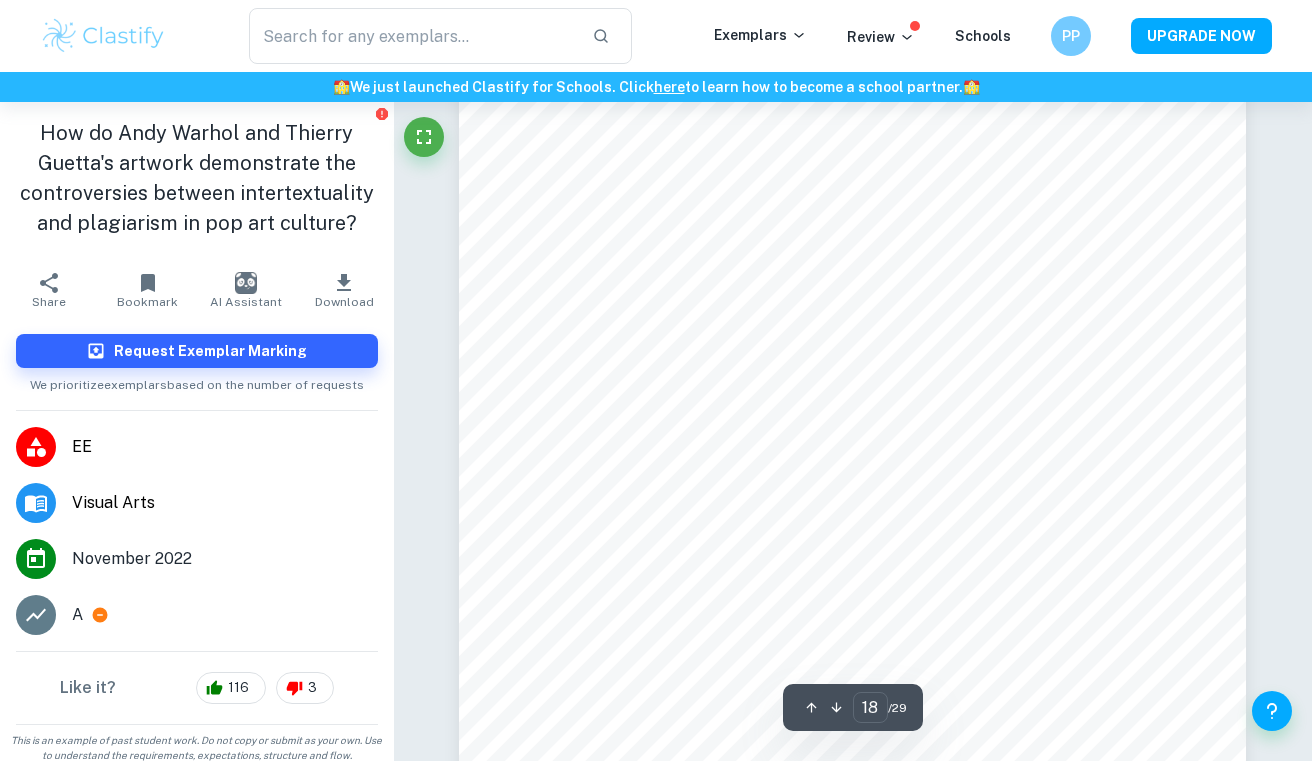 scroll, scrollTop: 18026, scrollLeft: 0, axis: vertical 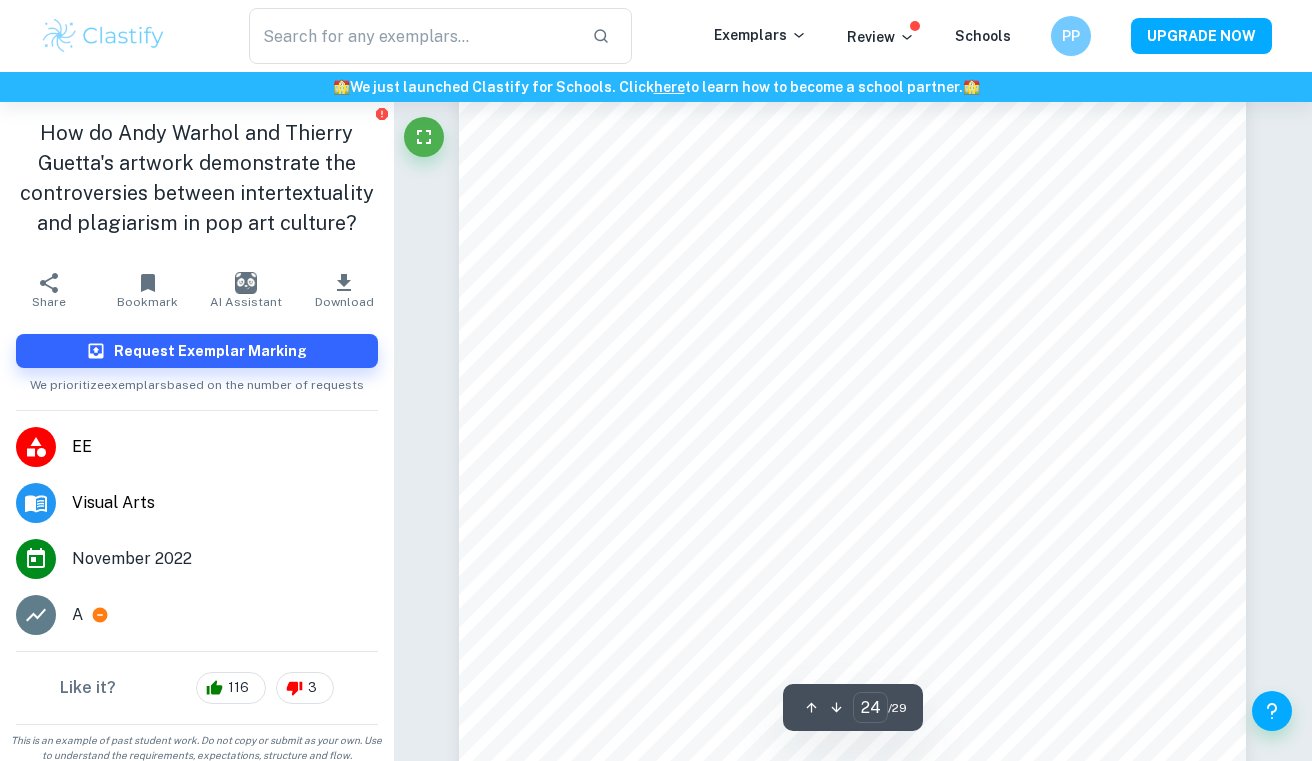 type on "25" 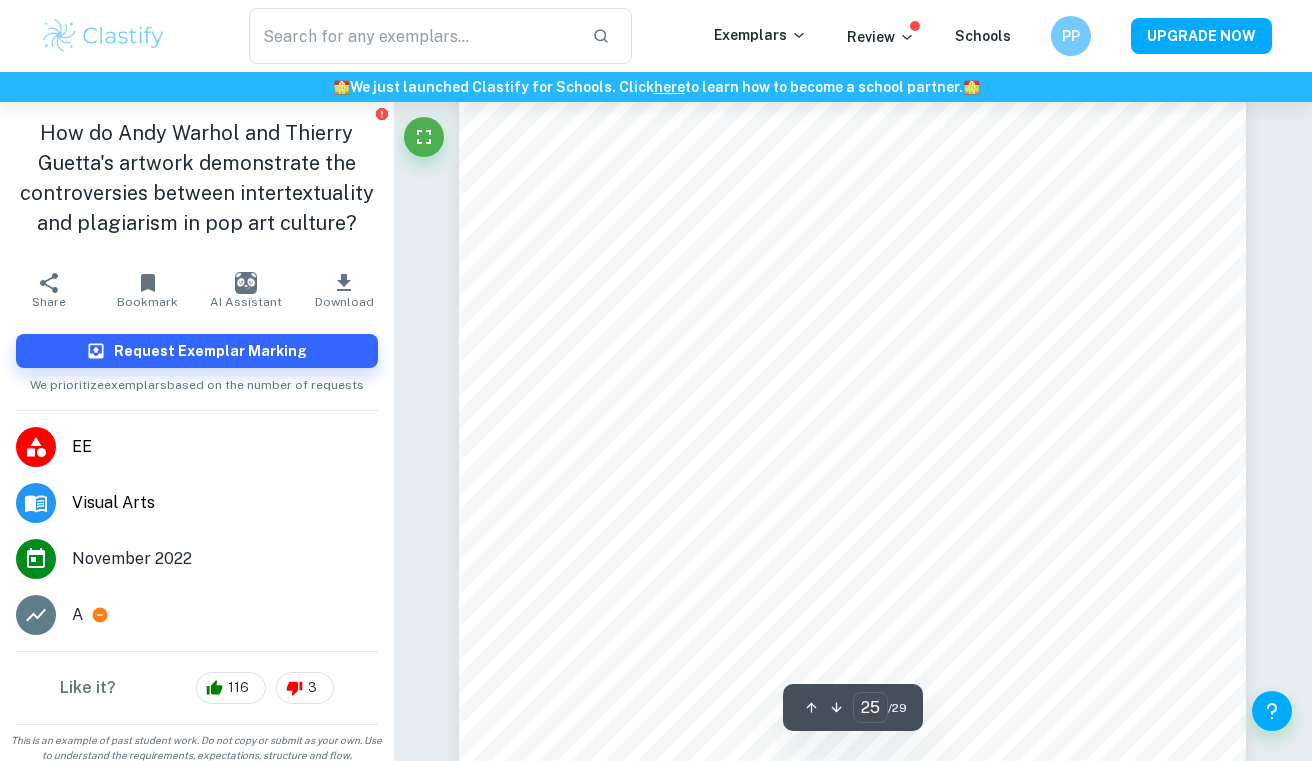 scroll, scrollTop: 25297, scrollLeft: 0, axis: vertical 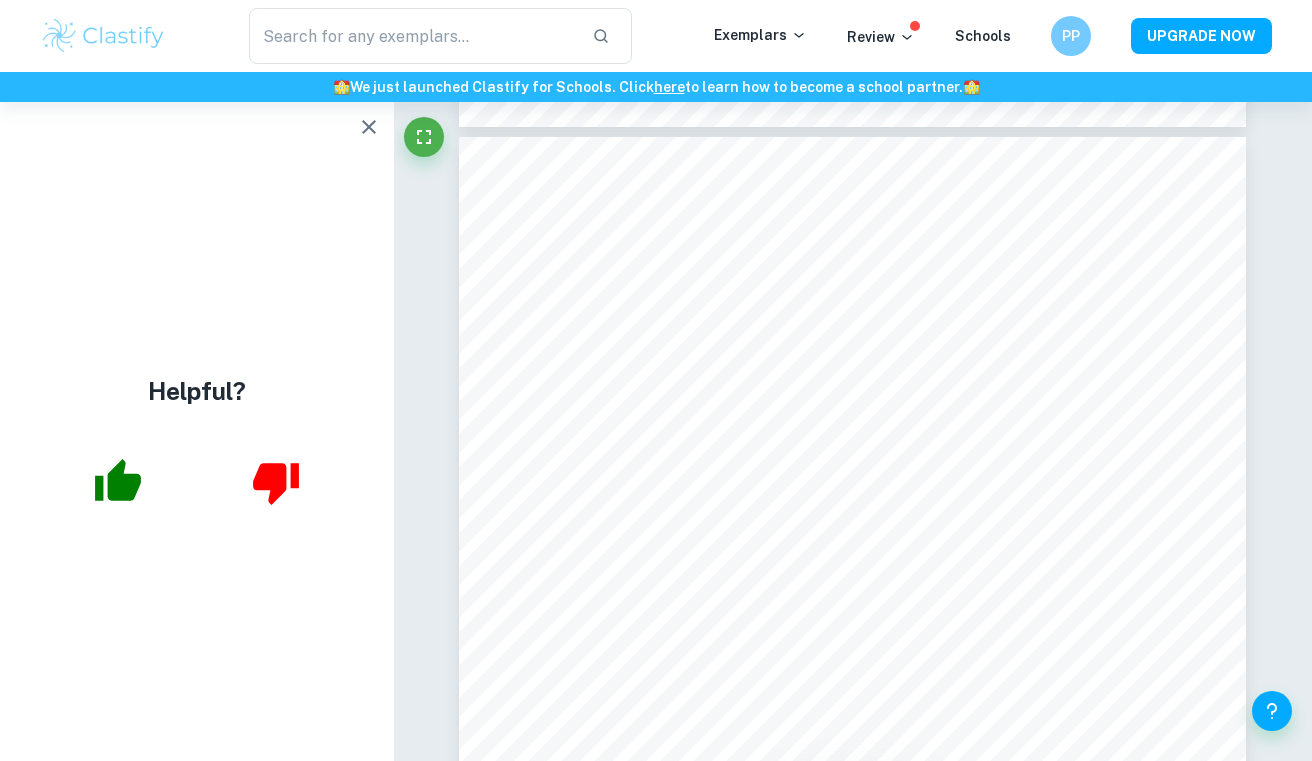 type on "visual arts" 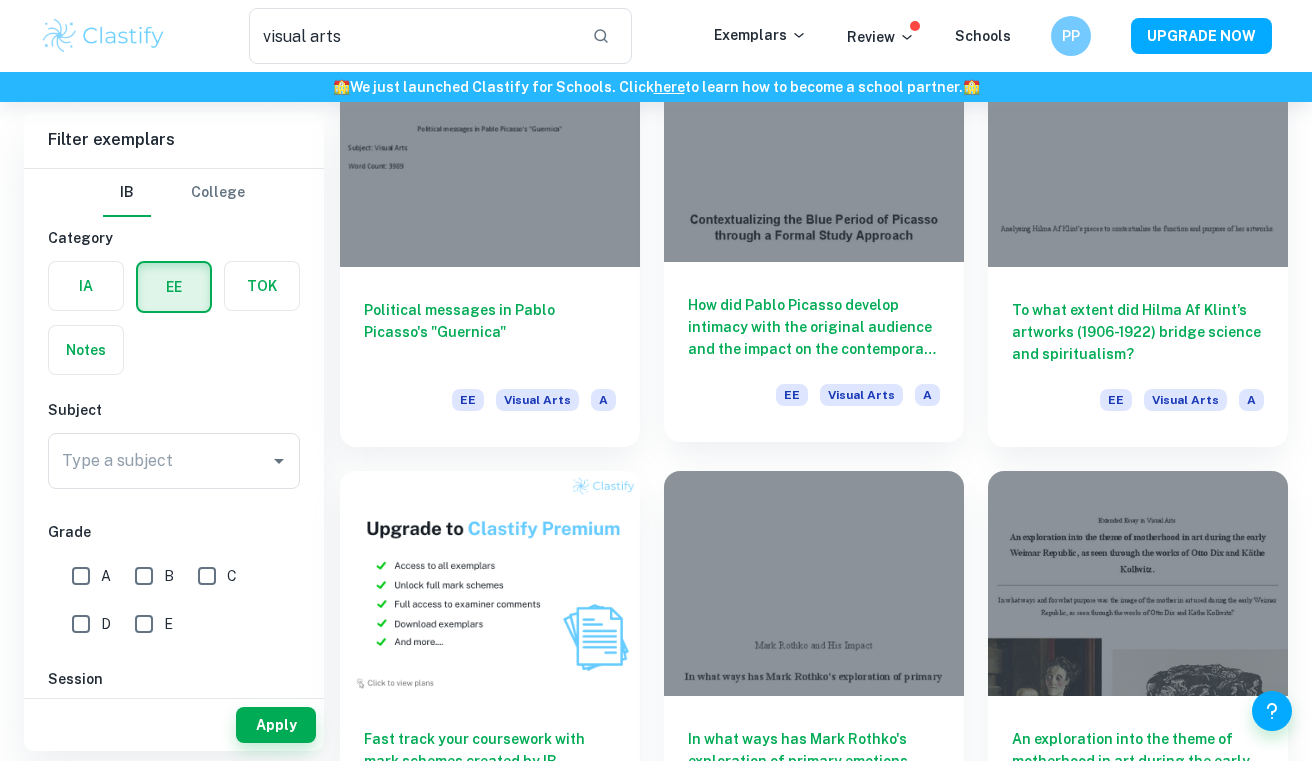 scroll, scrollTop: 896, scrollLeft: 0, axis: vertical 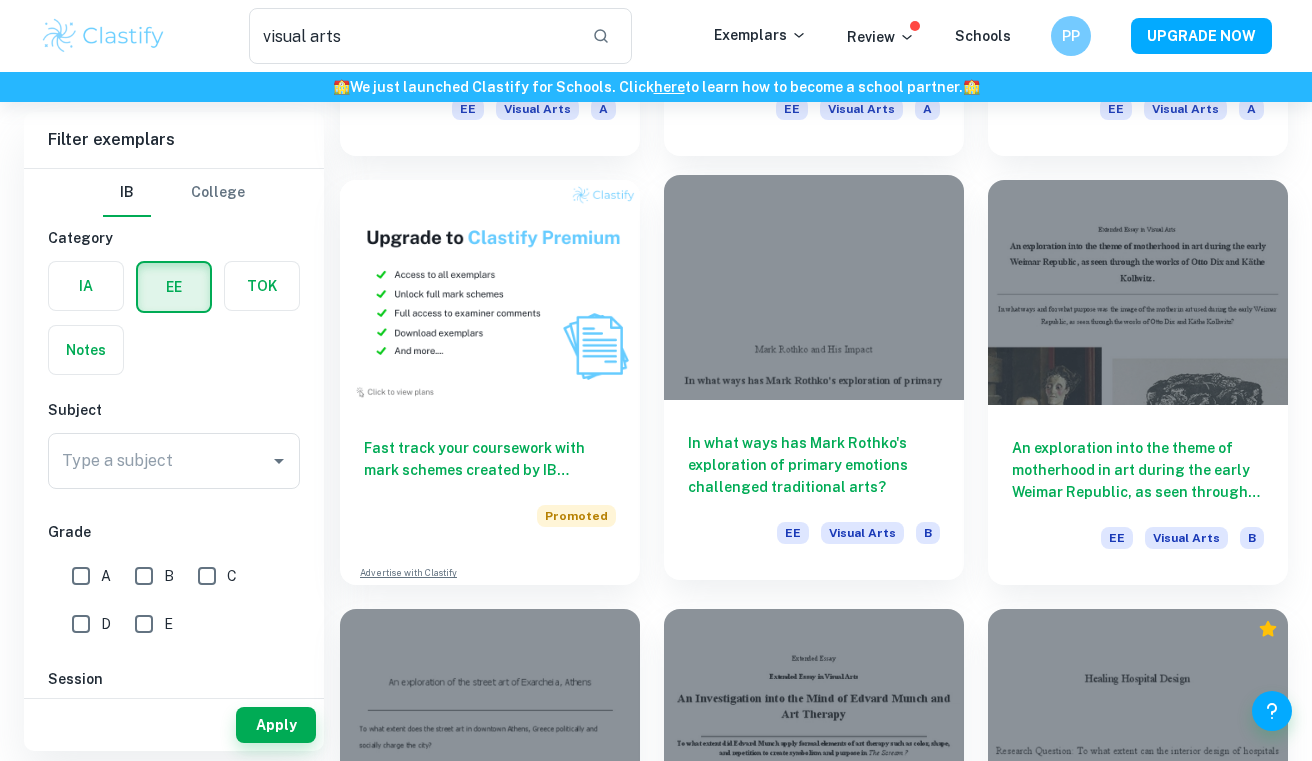 click on "In what ways has Mark Rothko's exploration of primary emotions challenged traditional arts?" at bounding box center [814, 465] 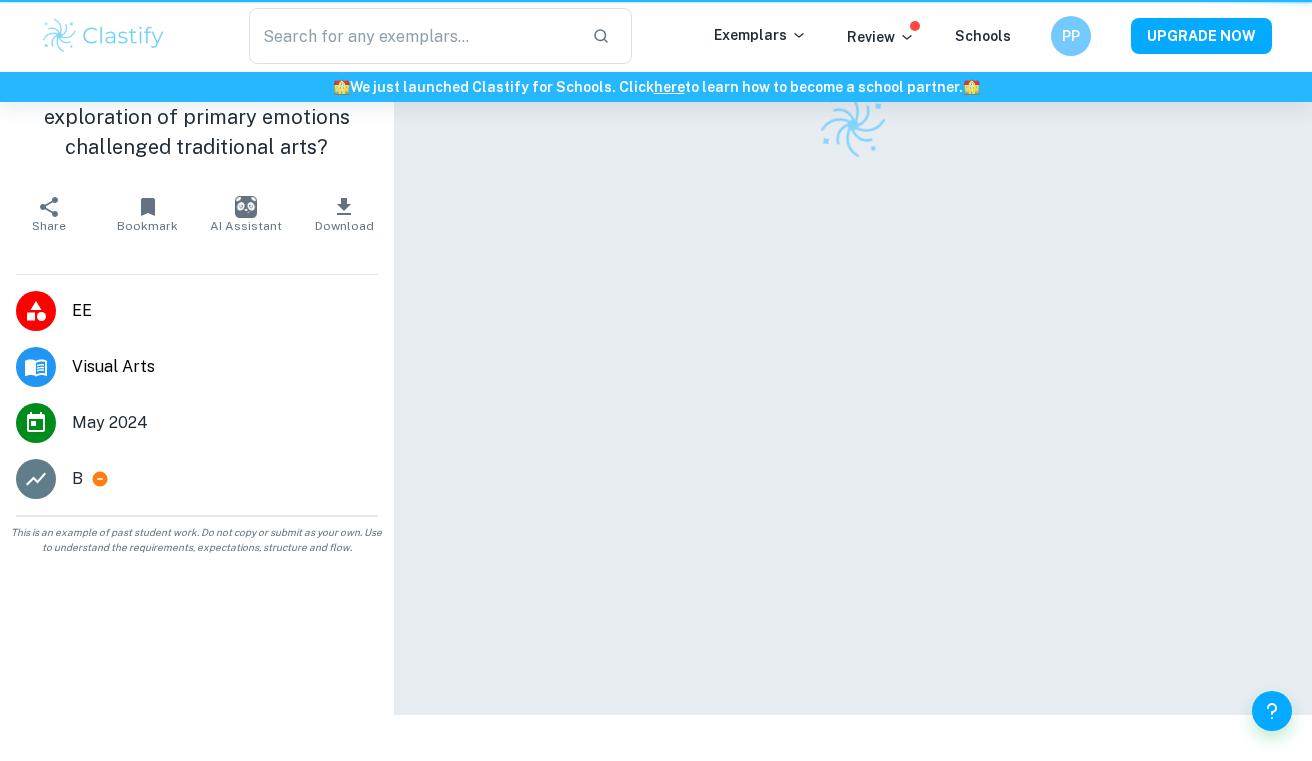 scroll, scrollTop: 0, scrollLeft: 0, axis: both 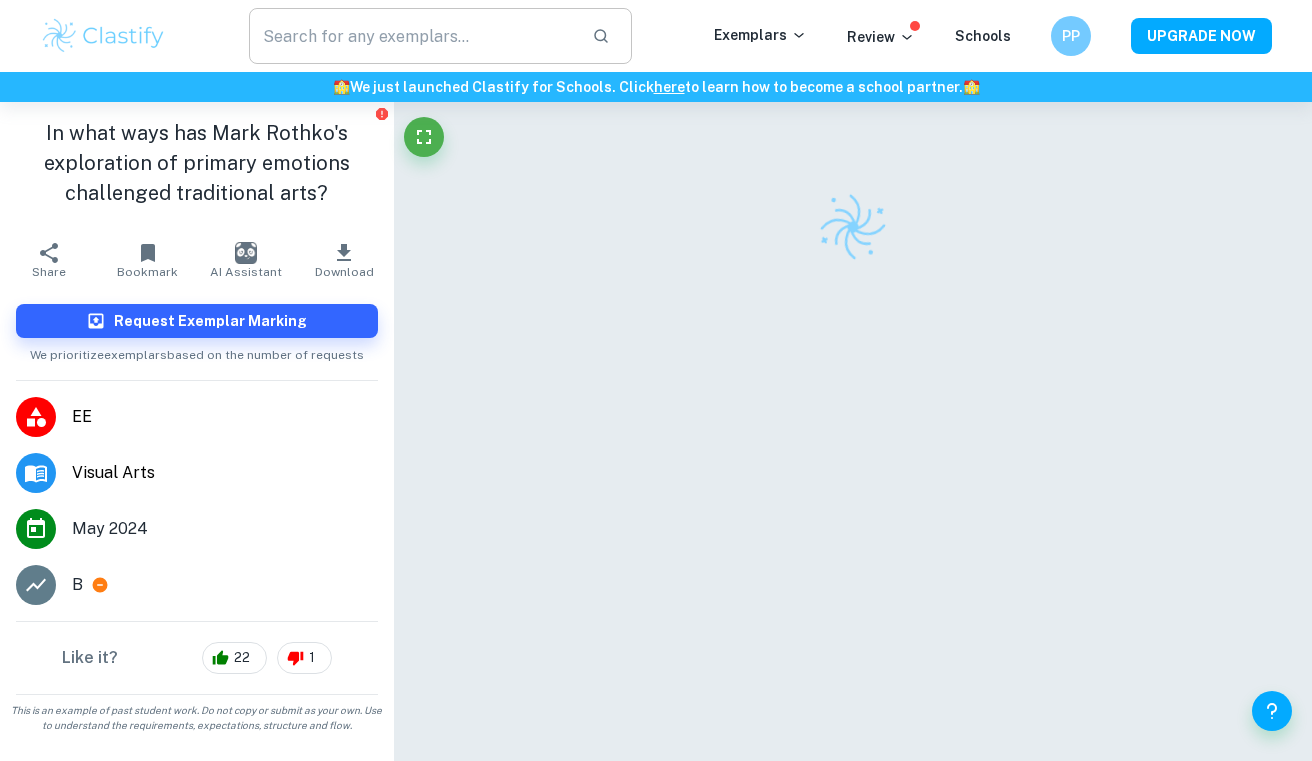 type on "visual arts" 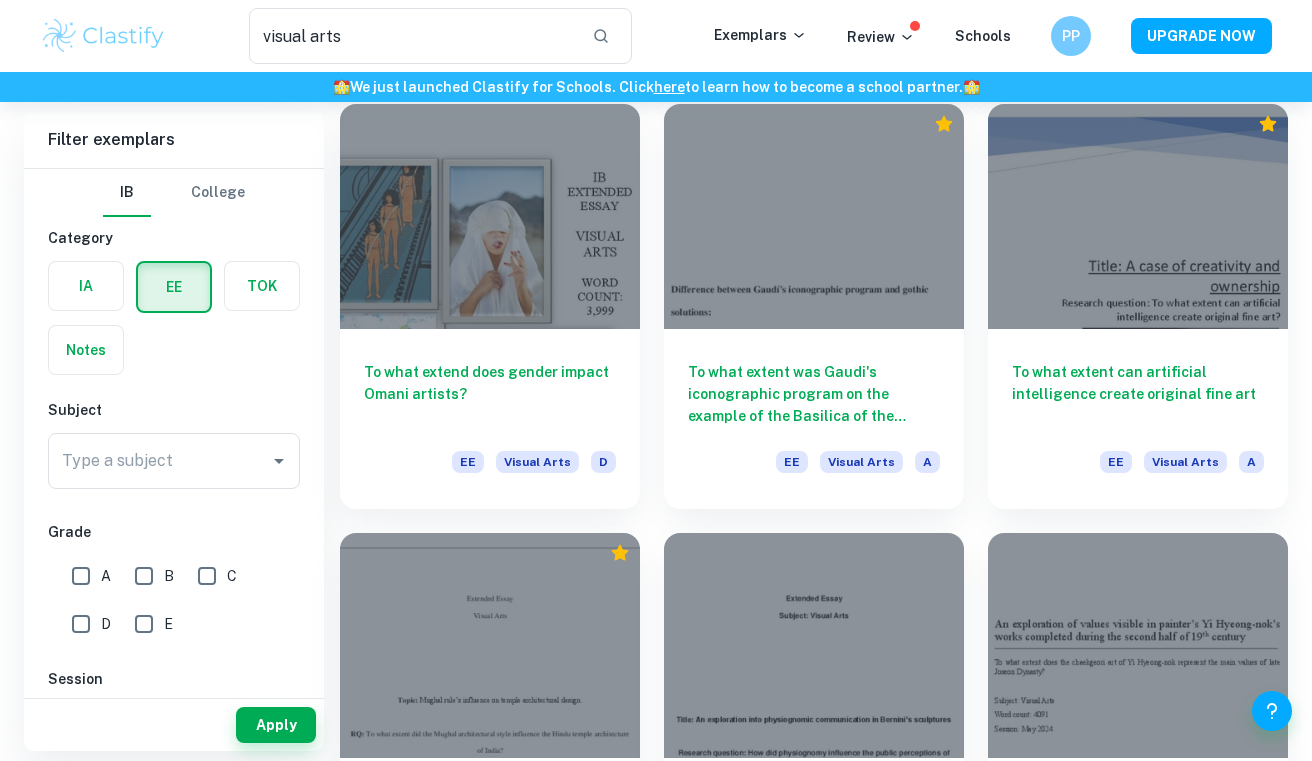scroll, scrollTop: 1925, scrollLeft: 0, axis: vertical 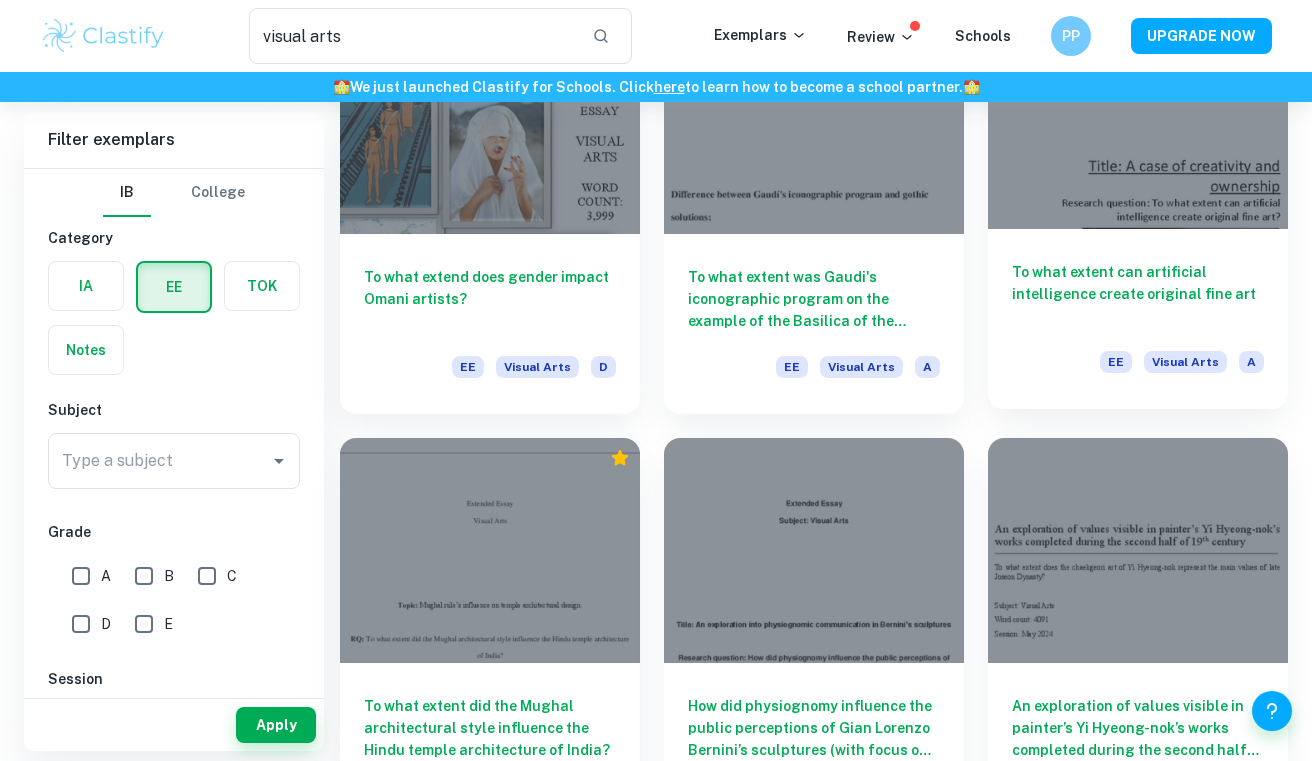 click on "To what extent can artificial intelligence create original fine art" at bounding box center [1138, 294] 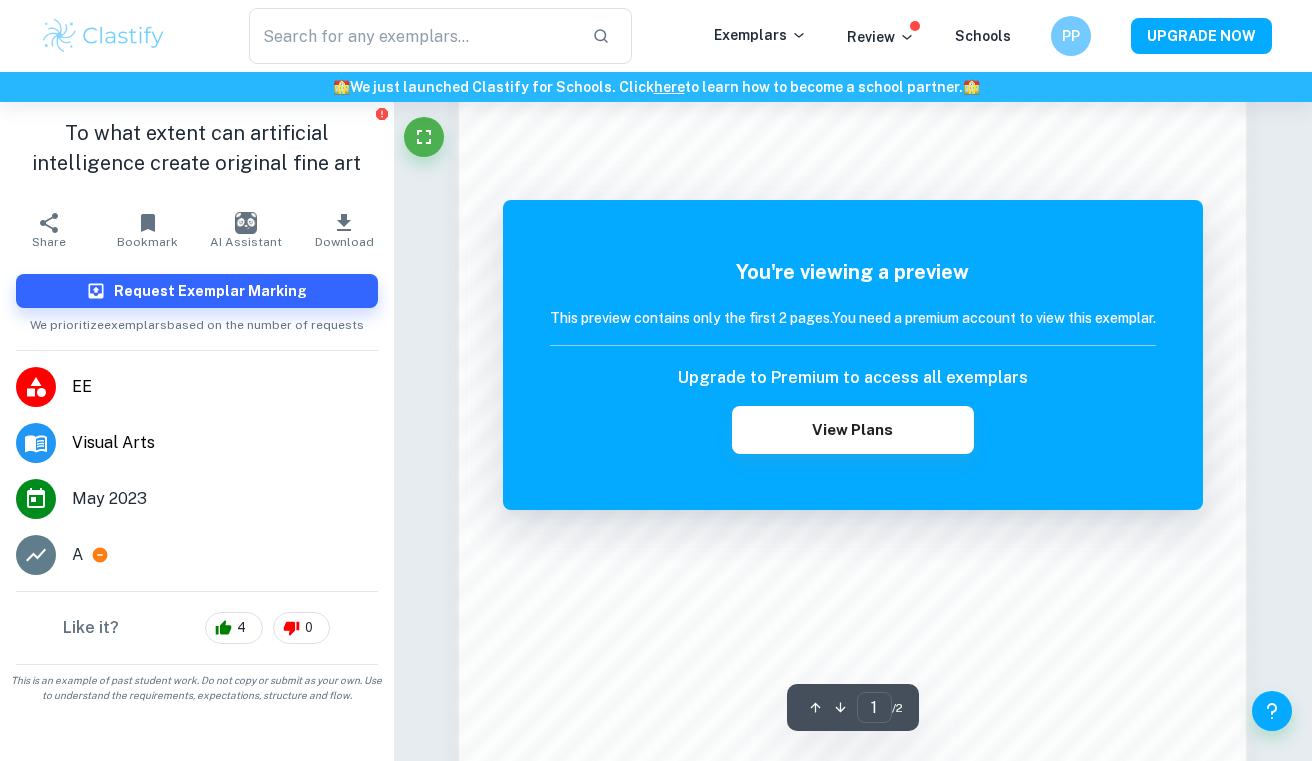 scroll, scrollTop: 1425, scrollLeft: 0, axis: vertical 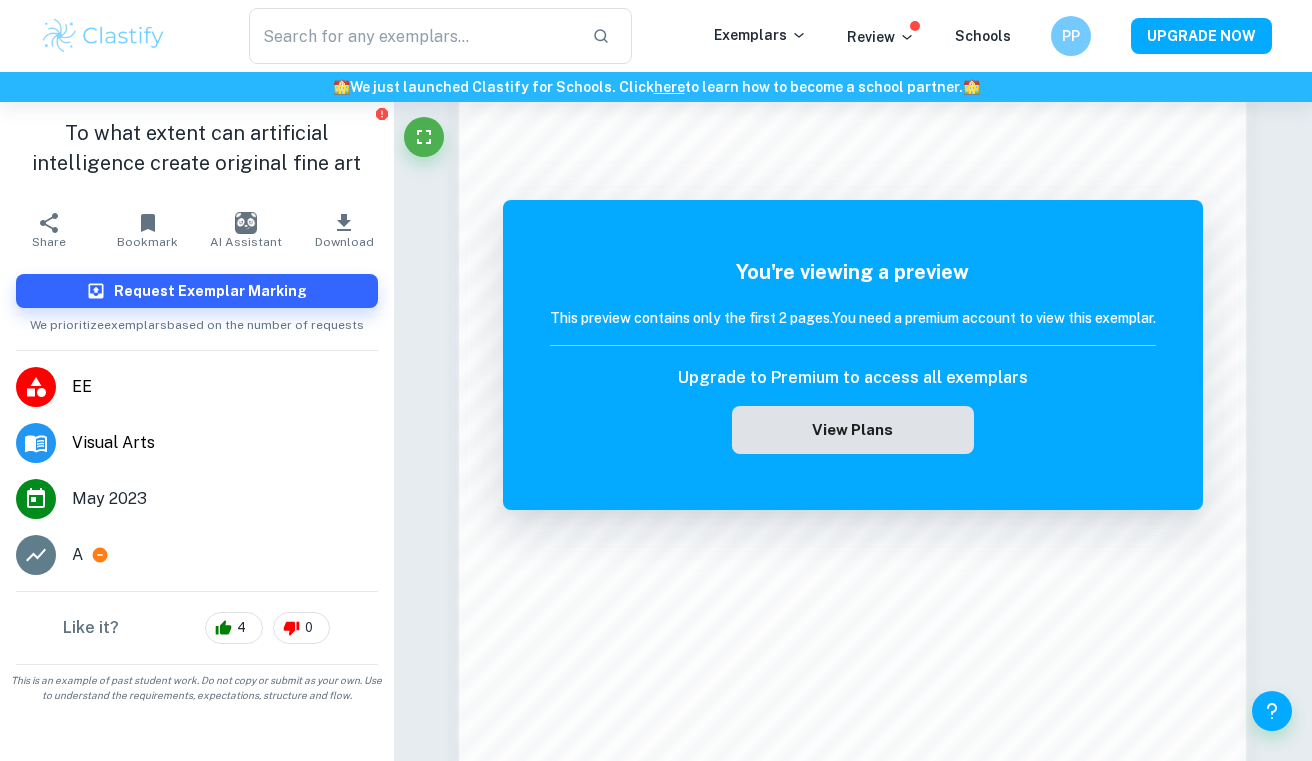 click on "View Plans" at bounding box center [853, 430] 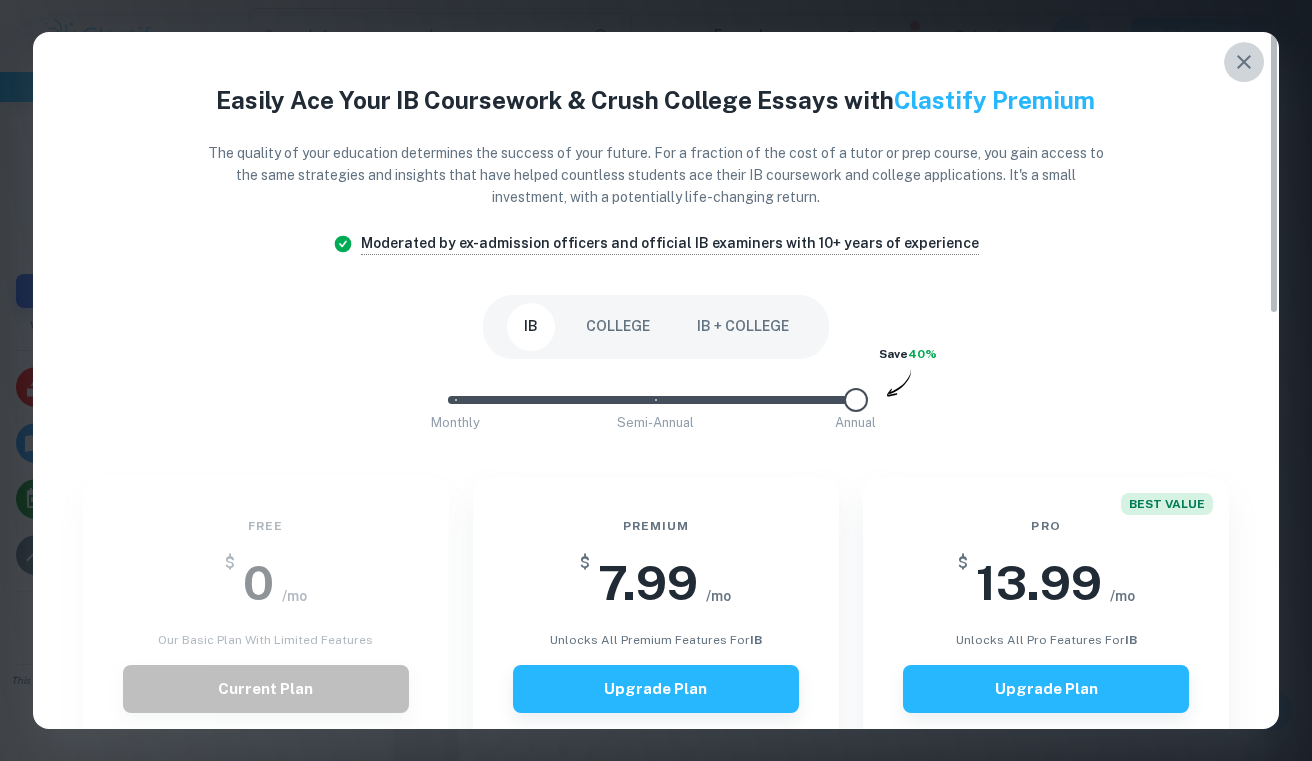 click 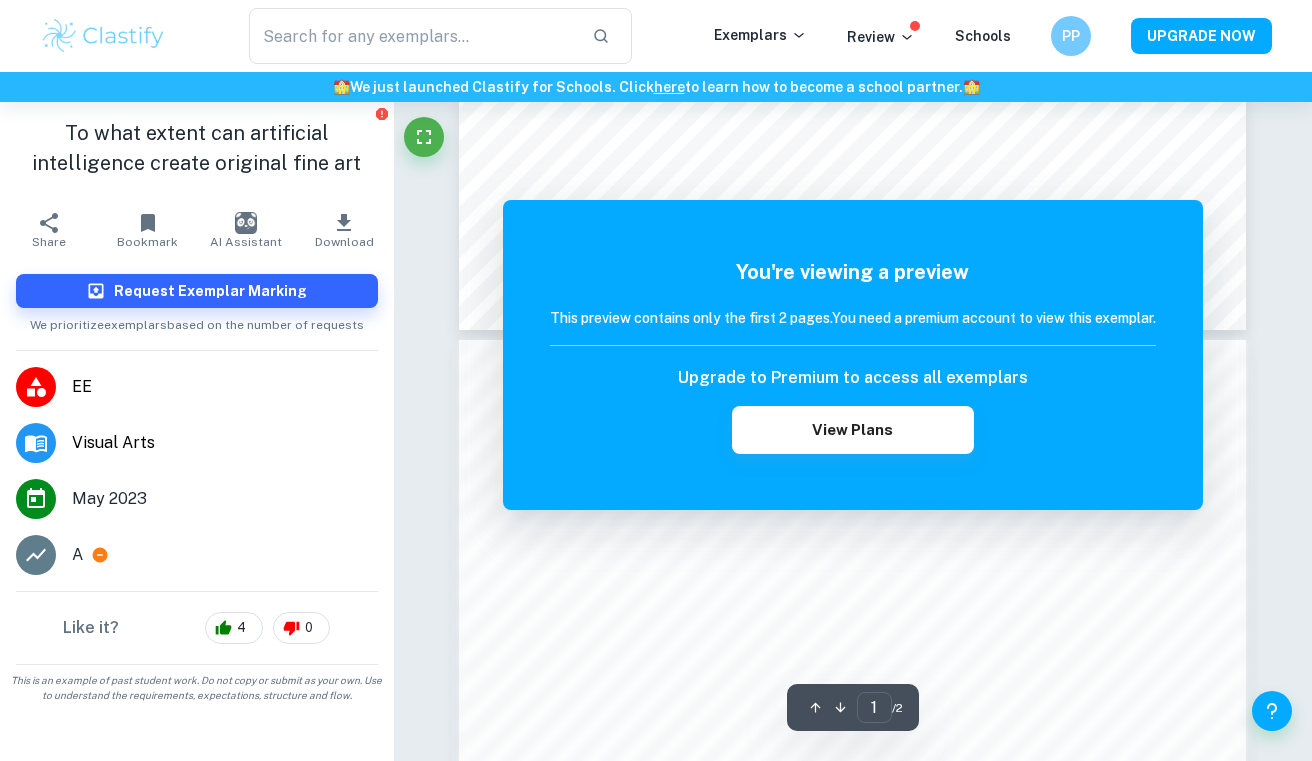 scroll, scrollTop: 902, scrollLeft: 0, axis: vertical 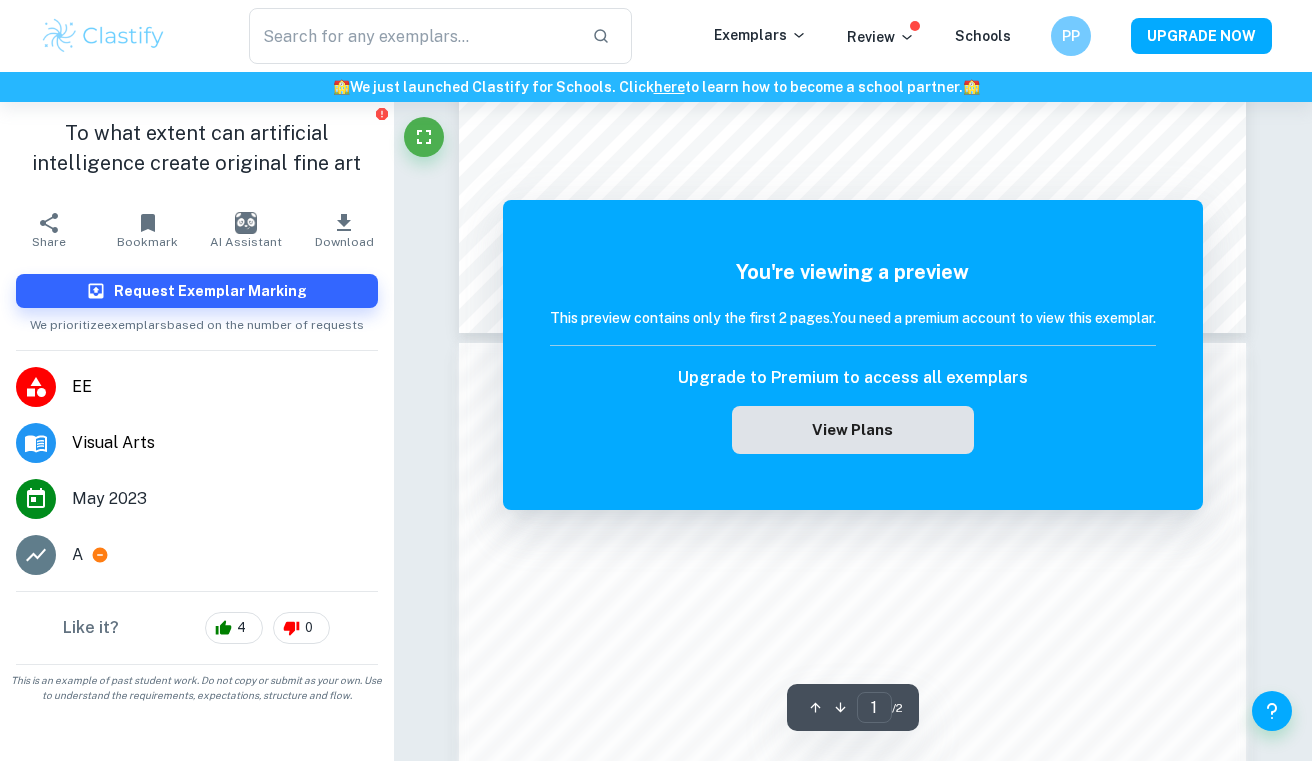 click on "View Plans" at bounding box center [853, 430] 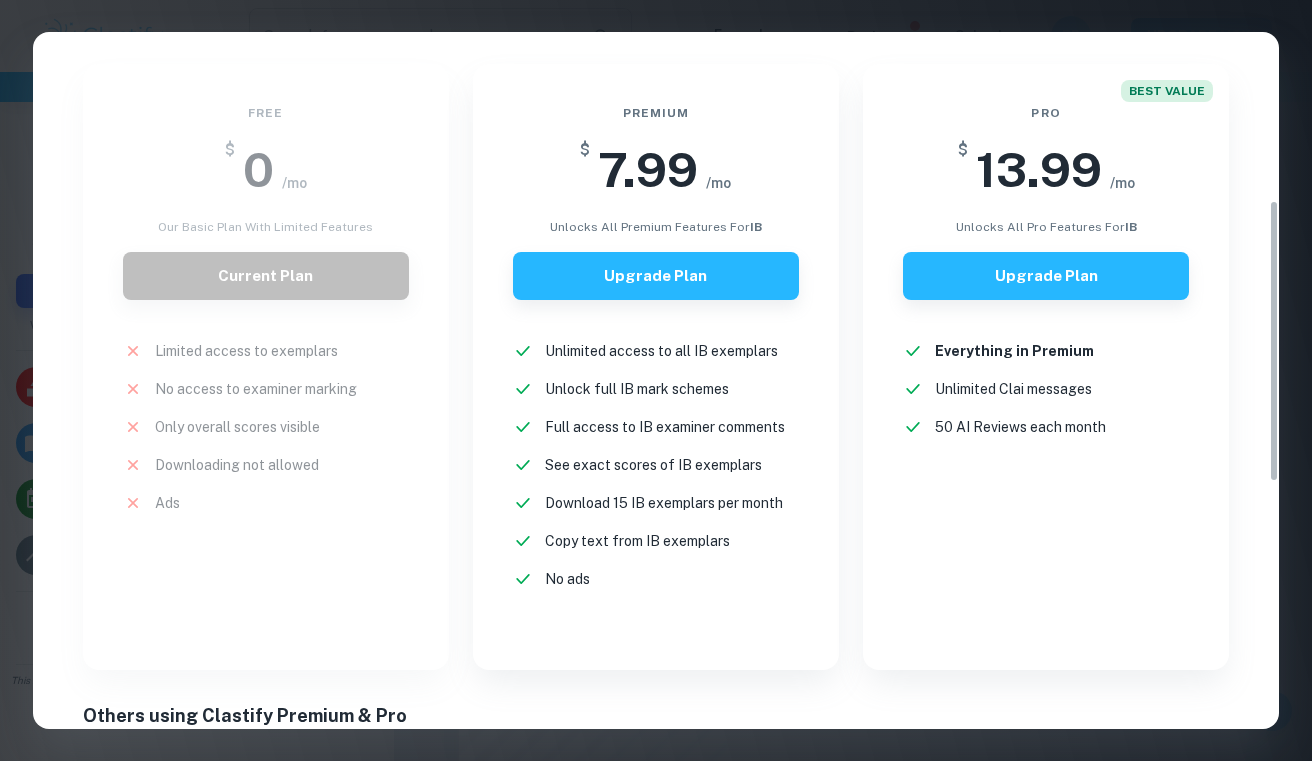 scroll, scrollTop: 1020, scrollLeft: 0, axis: vertical 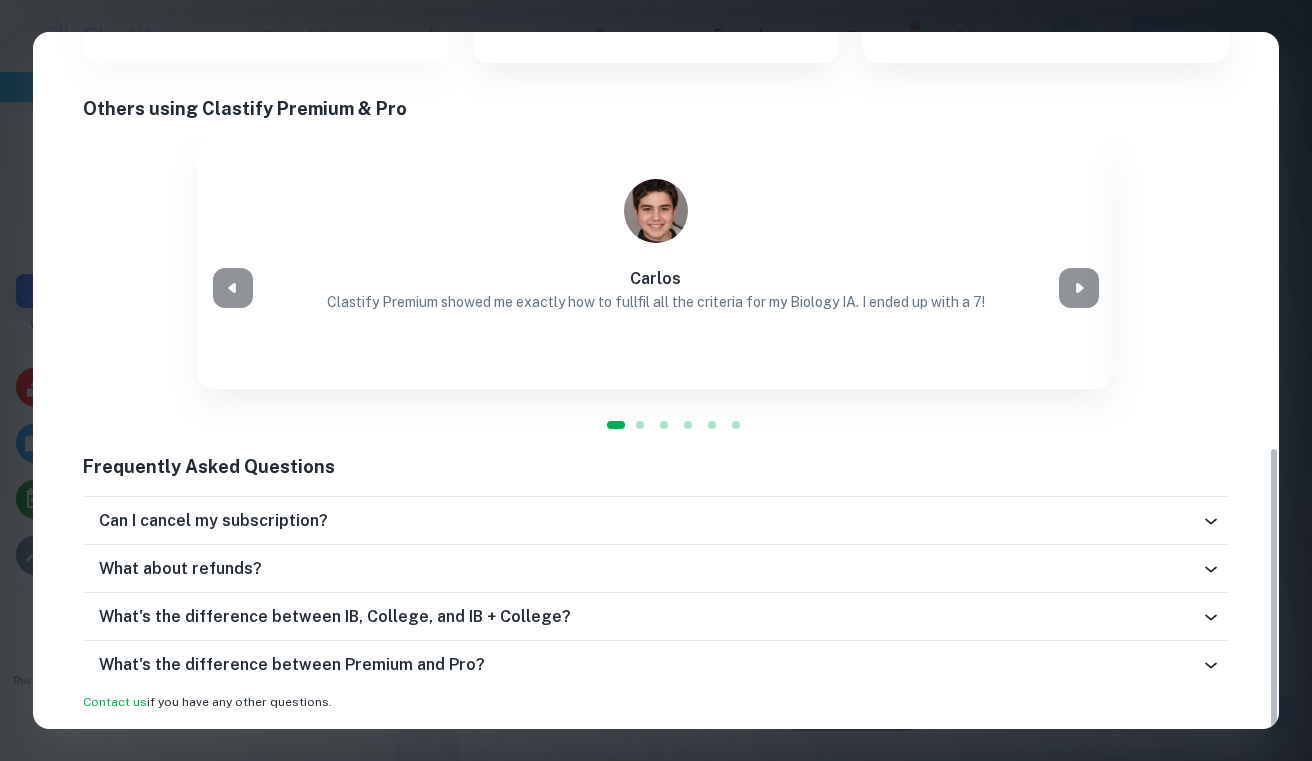 click on "Easily Ace Your IB Coursework & Crush College Essays with  Clastify Premium The quality of your education determines the success of your future. For a fraction of the cost of a tutor or prep course, you gain access to the same strategies and insights that have helped countless students ace their IB coursework and college applications. It's a small investment, with a potentially life-changing return. Moderated by ex-admission officers and official IB examiners with 10+ years of experience IB COLLEGE IB + COLLEGE Monthly Semi-Annual Annual Save  40% Free $ 0 /mo Our basic plan with limited features Current Plan Limited access to exemplars New! No access to examiner marking New! Only overall scores visible New! Downloading not allowed New! Ads New! Premium $ 7.99 /mo unlocks all premium features for  IB Upgrade Plan Unlimited access to all IB exemplars New! Unlock full IB mark schemes New! Full access to IB examiner comments New! See exact scores of IB exemplars New! Download 15 IB exemplars per month New! New!" at bounding box center (656, 380) 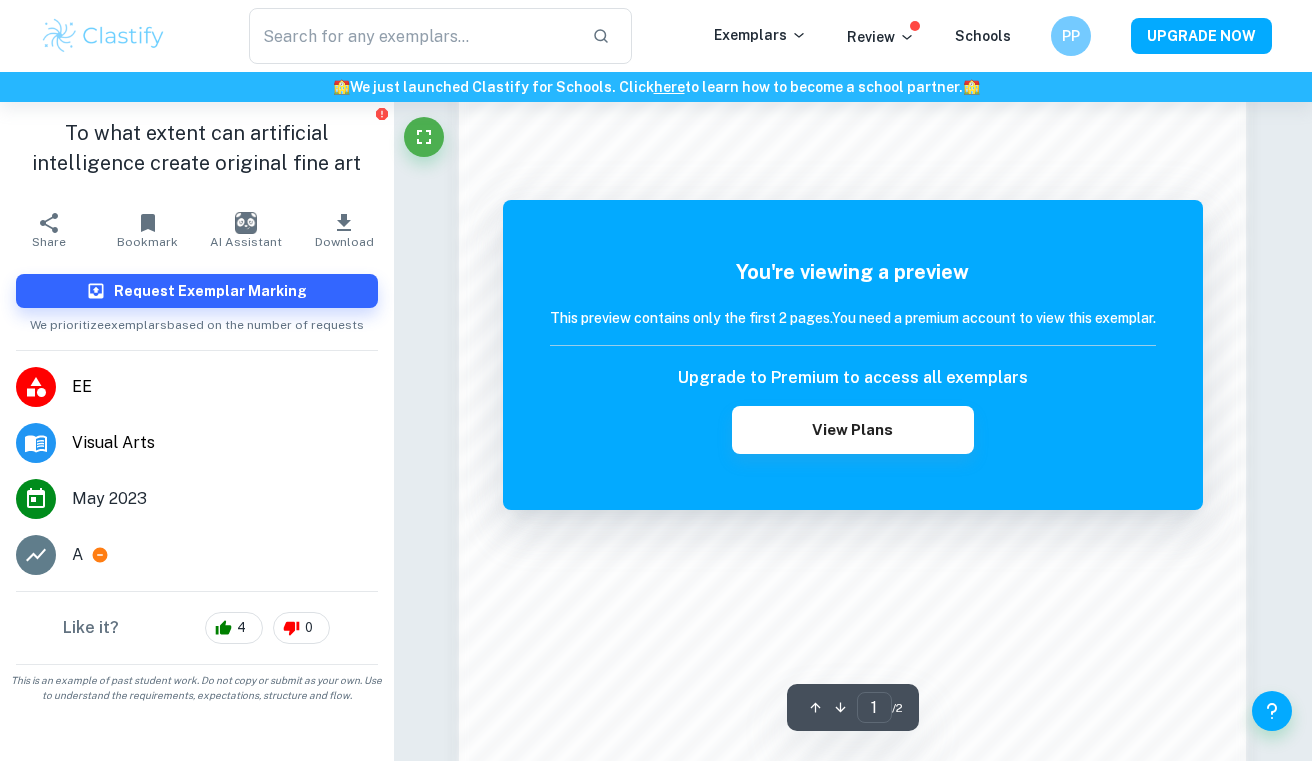 scroll, scrollTop: 1735, scrollLeft: 0, axis: vertical 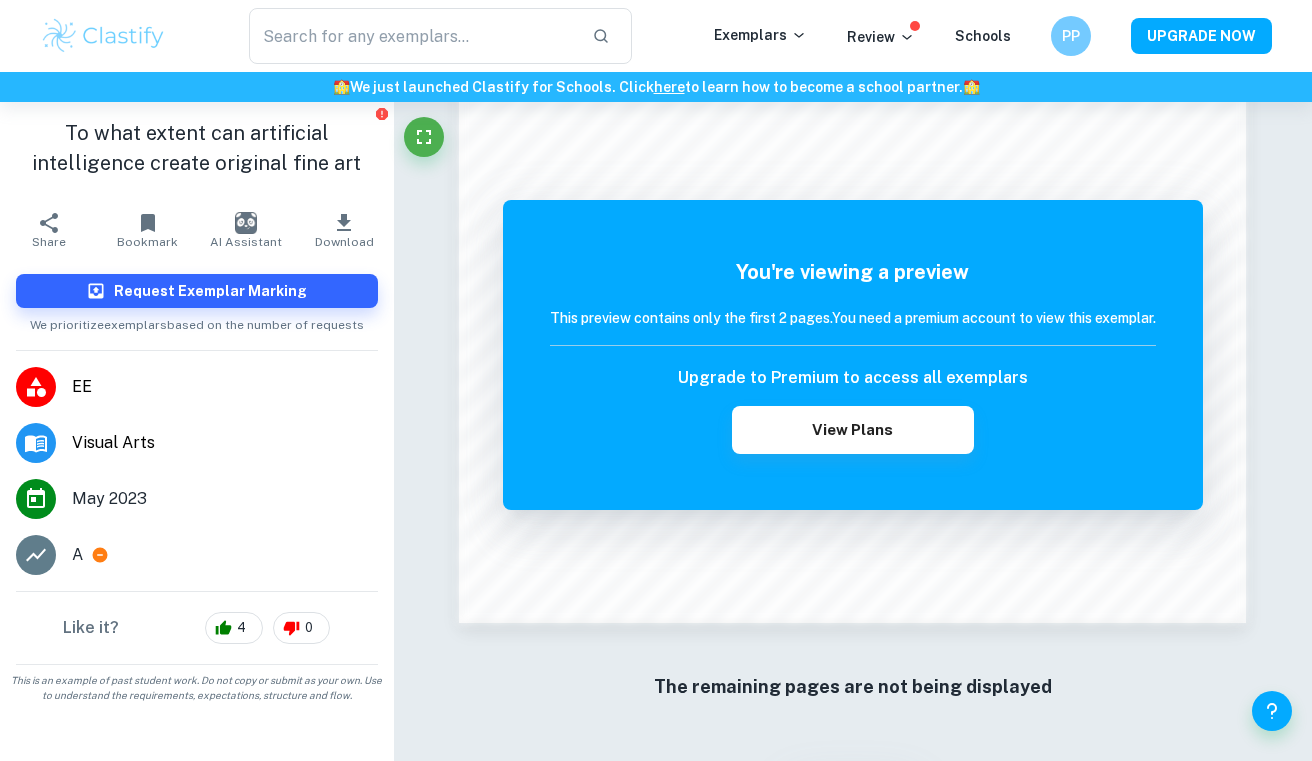type on "visual arts" 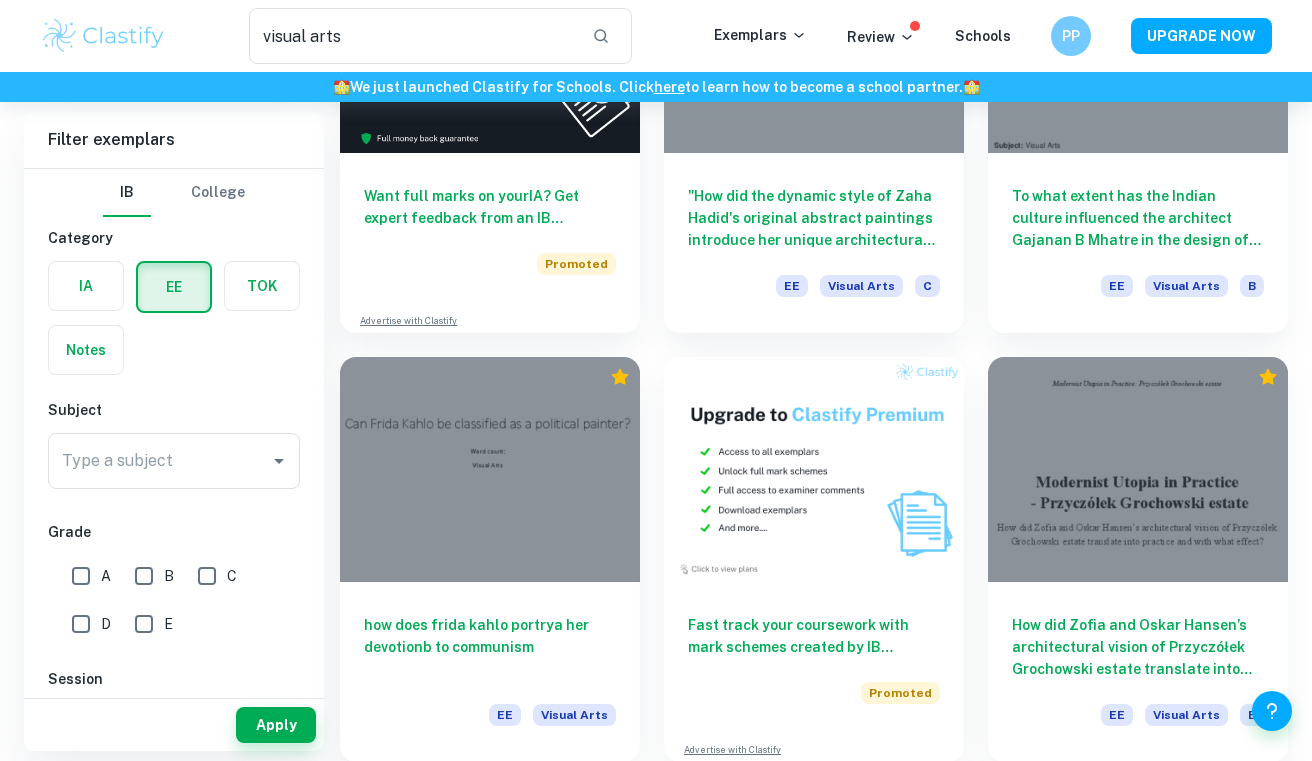 scroll, scrollTop: 2945, scrollLeft: 0, axis: vertical 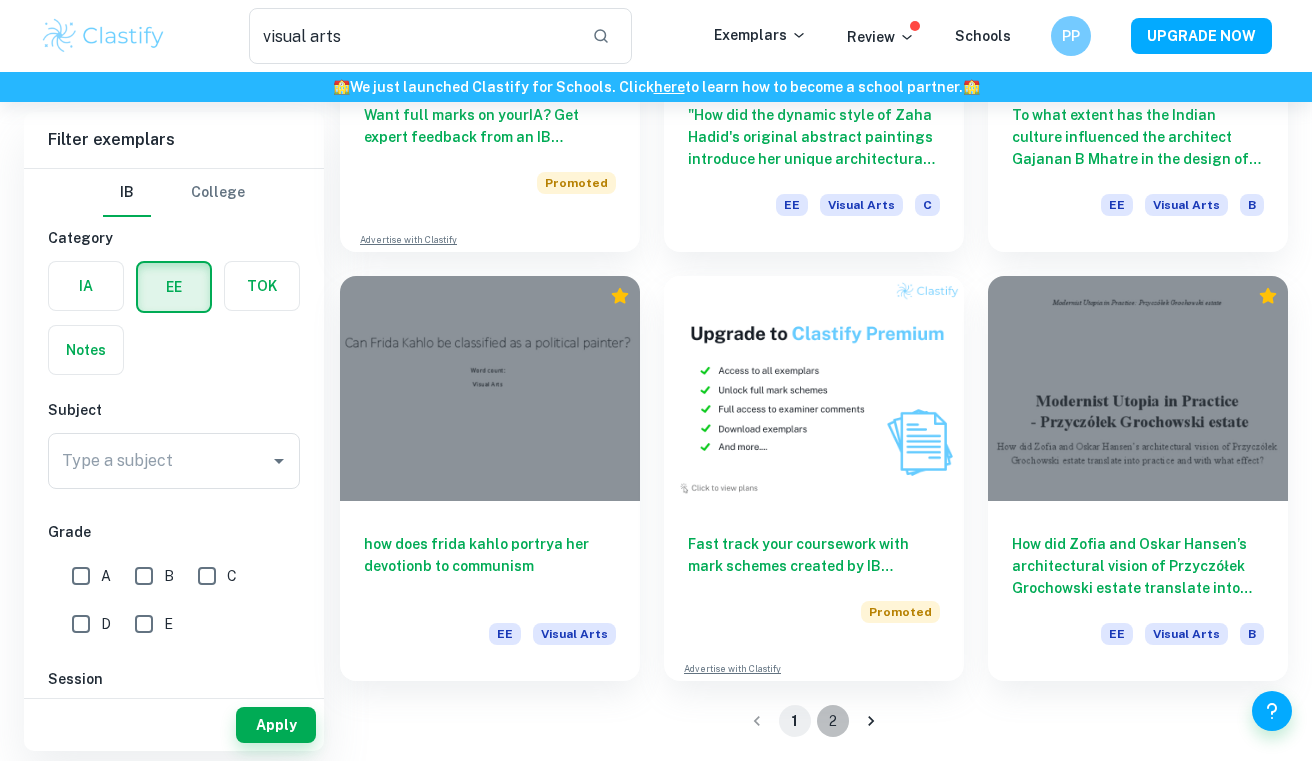 click on "2" at bounding box center (833, 721) 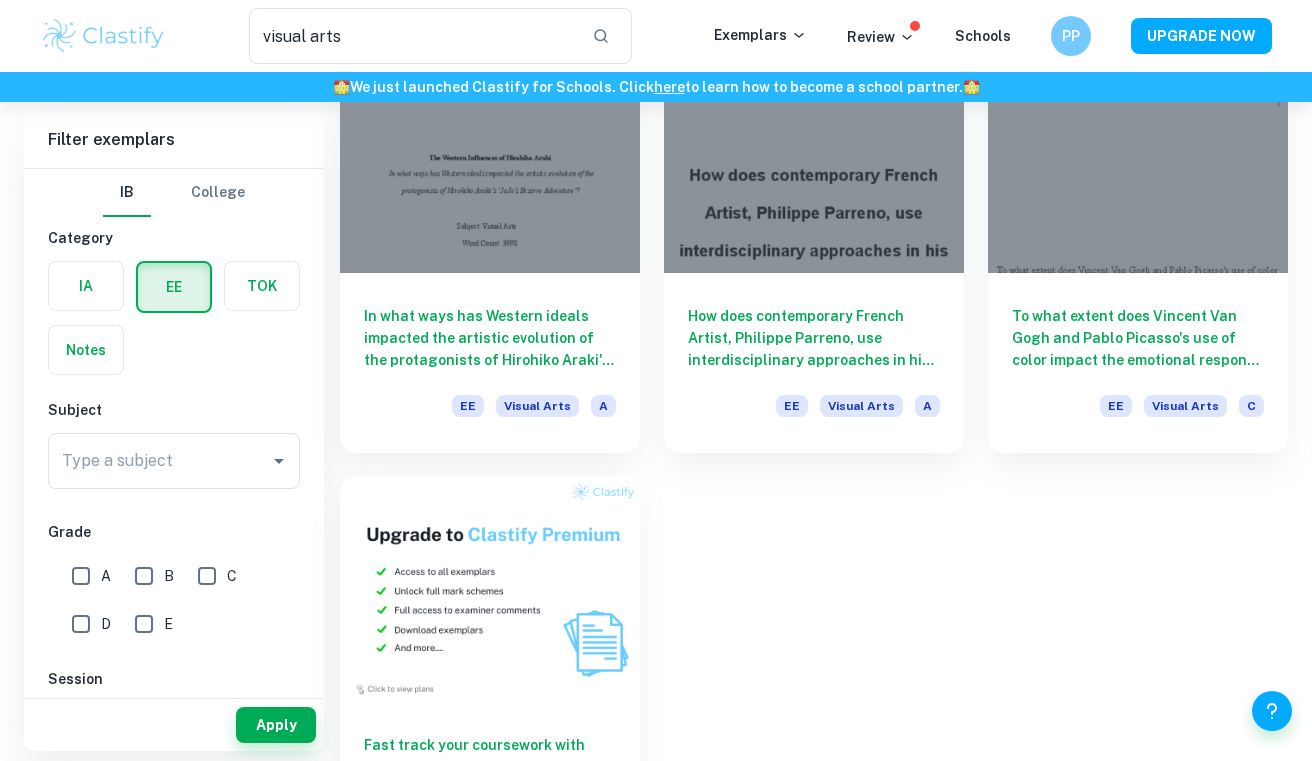 scroll, scrollTop: 766, scrollLeft: 0, axis: vertical 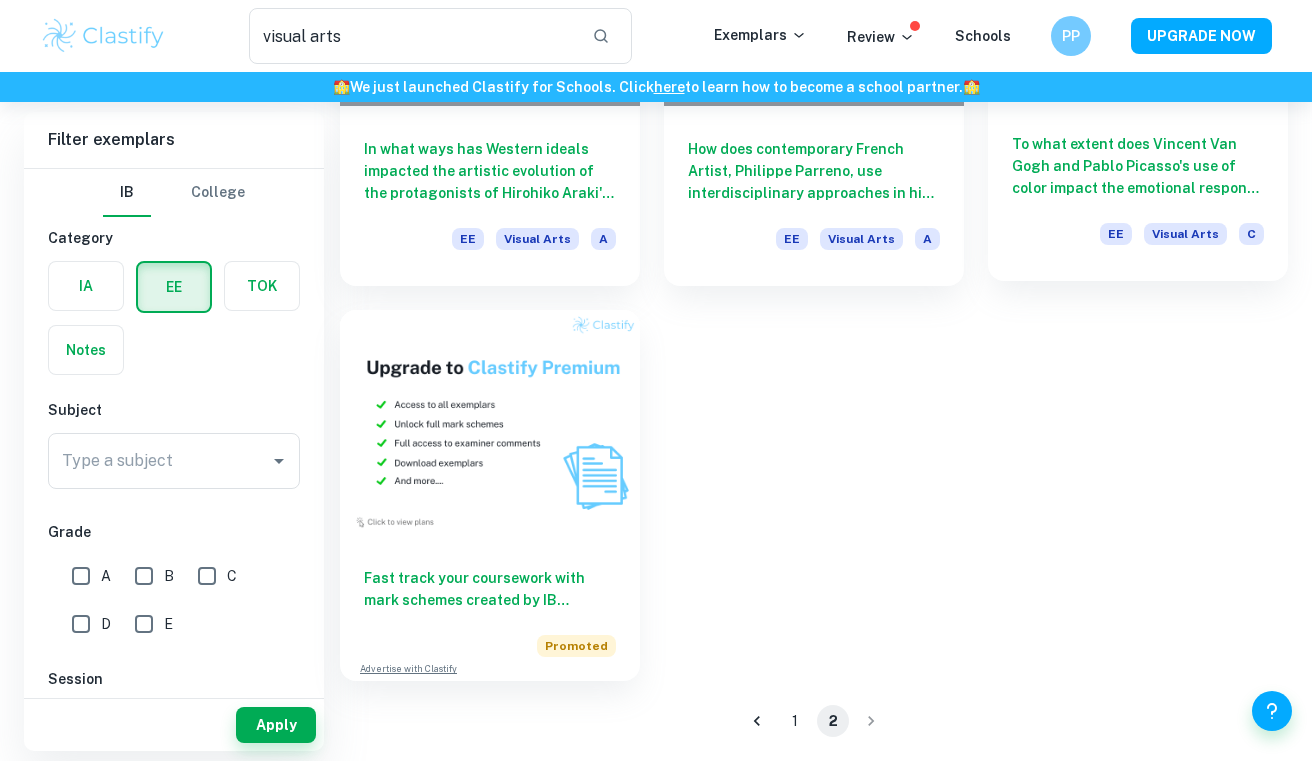 click on "To what extent does Vincent Van Gogh and Pablo Picasso's use of color impact the emotional response of a viewer towards their artworks?" at bounding box center (1138, 166) 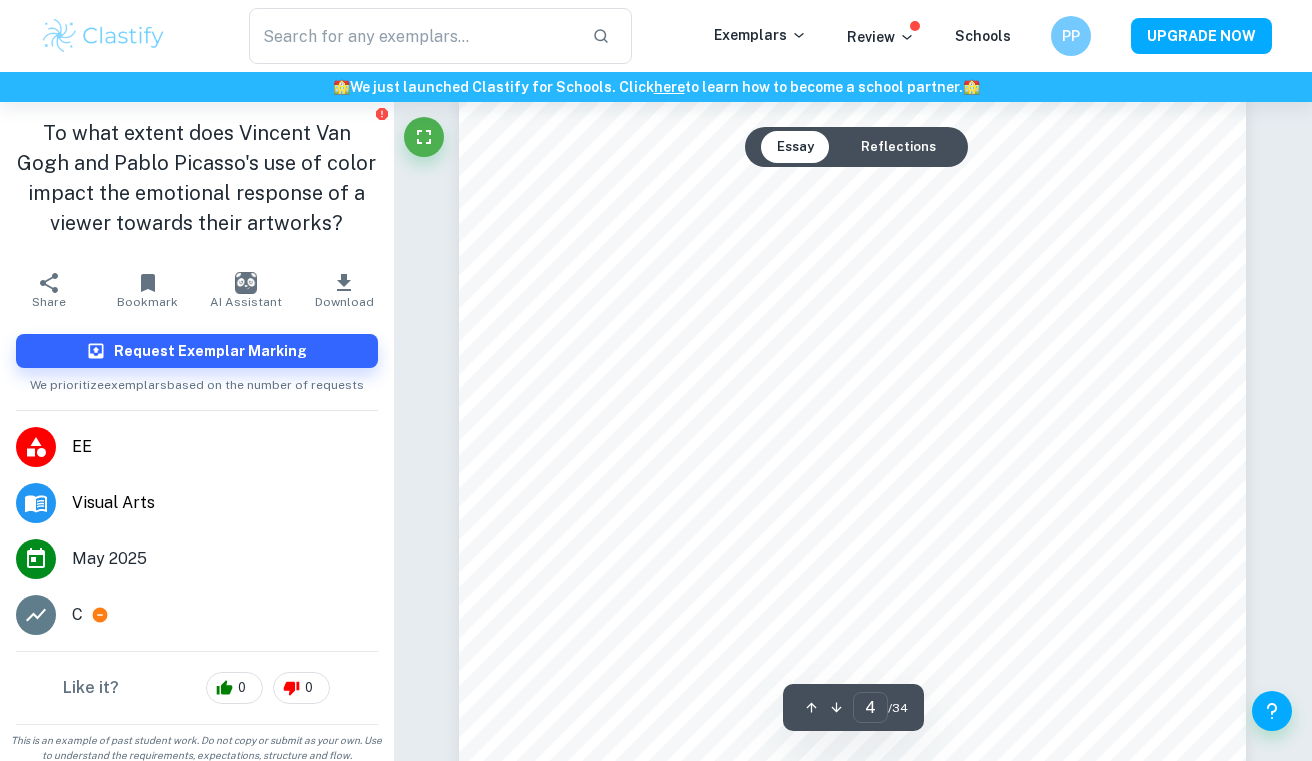 scroll, scrollTop: 3717, scrollLeft: 0, axis: vertical 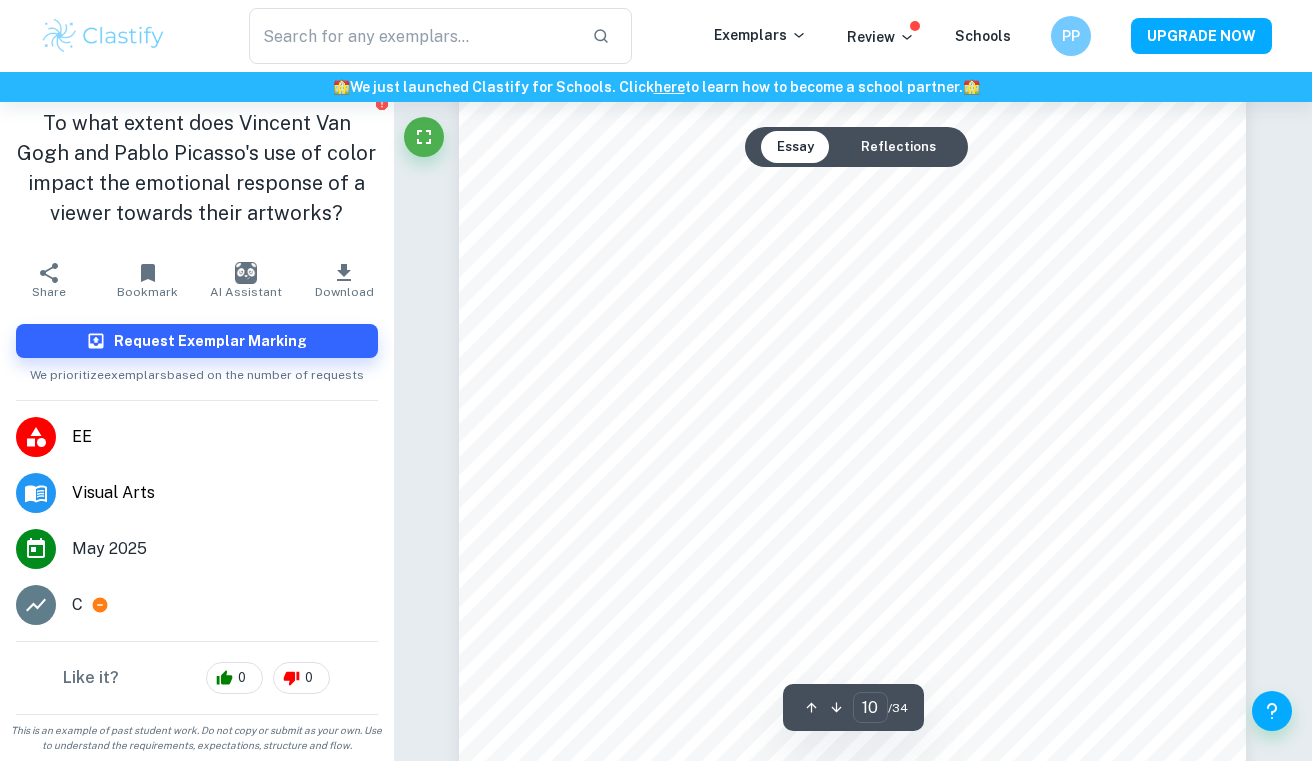 click on "Reflections" at bounding box center [898, 147] 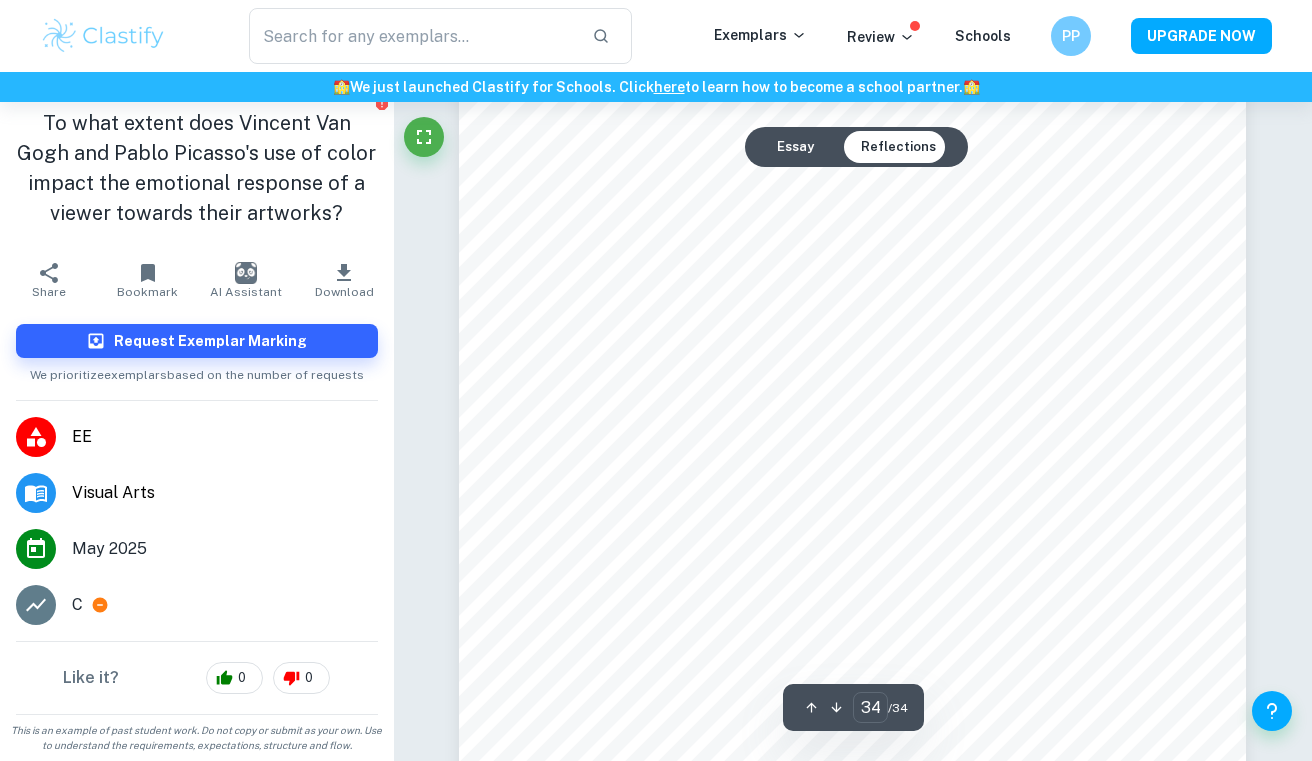 scroll, scrollTop: 34732, scrollLeft: 0, axis: vertical 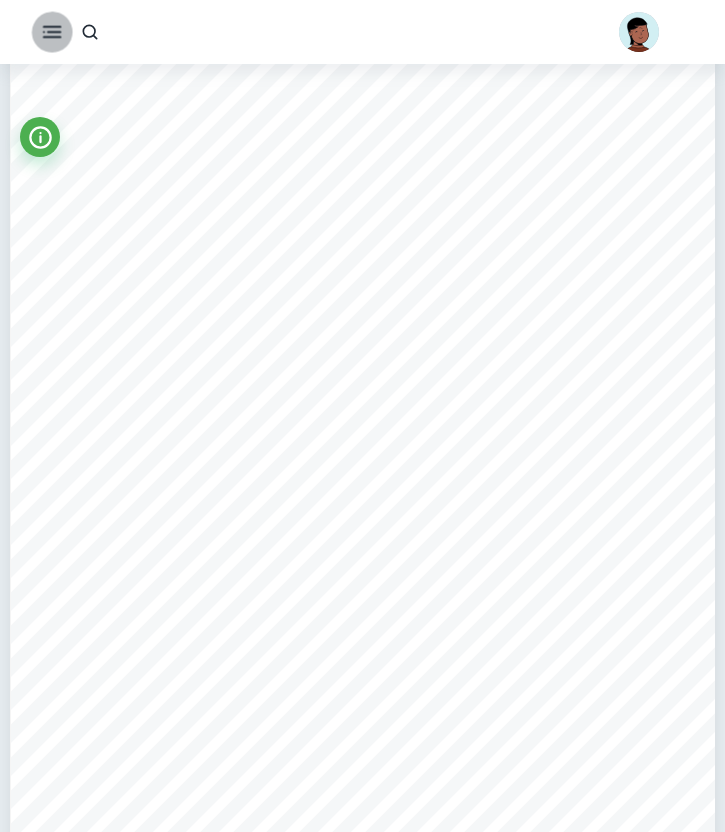 click at bounding box center (52, 32) 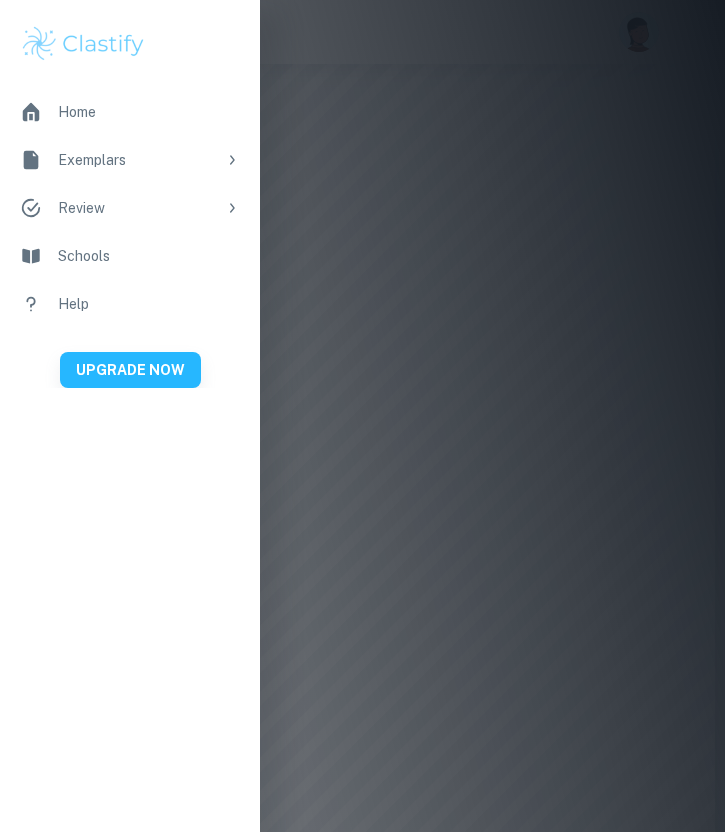 click at bounding box center [362, 416] 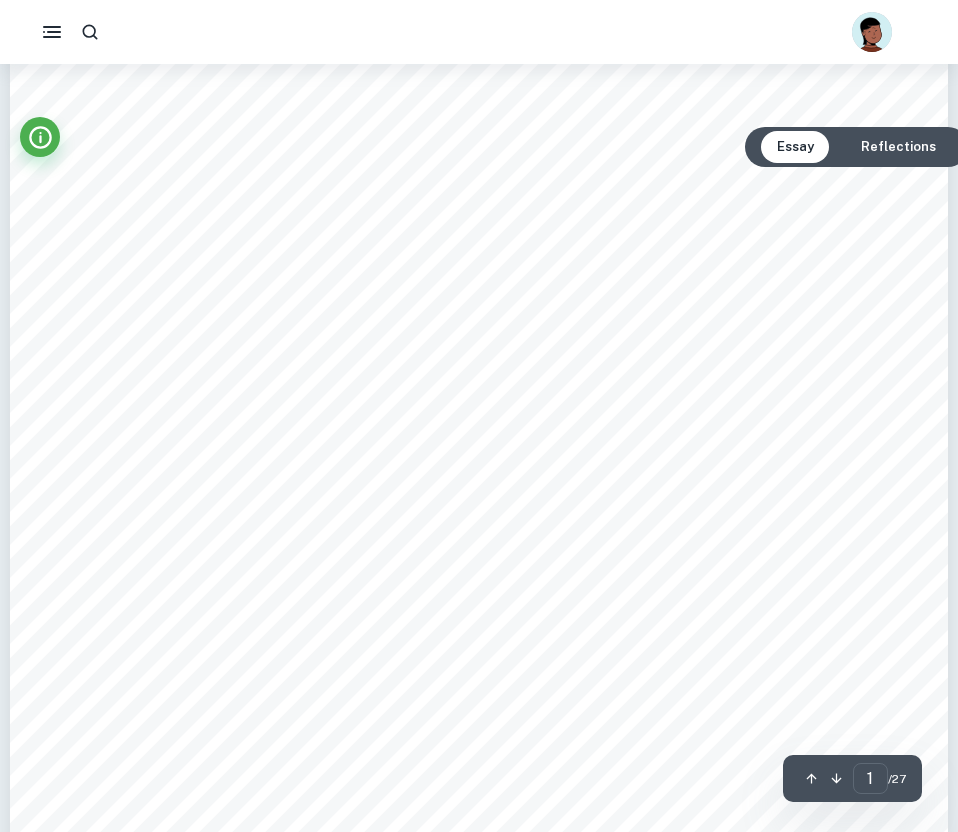 click 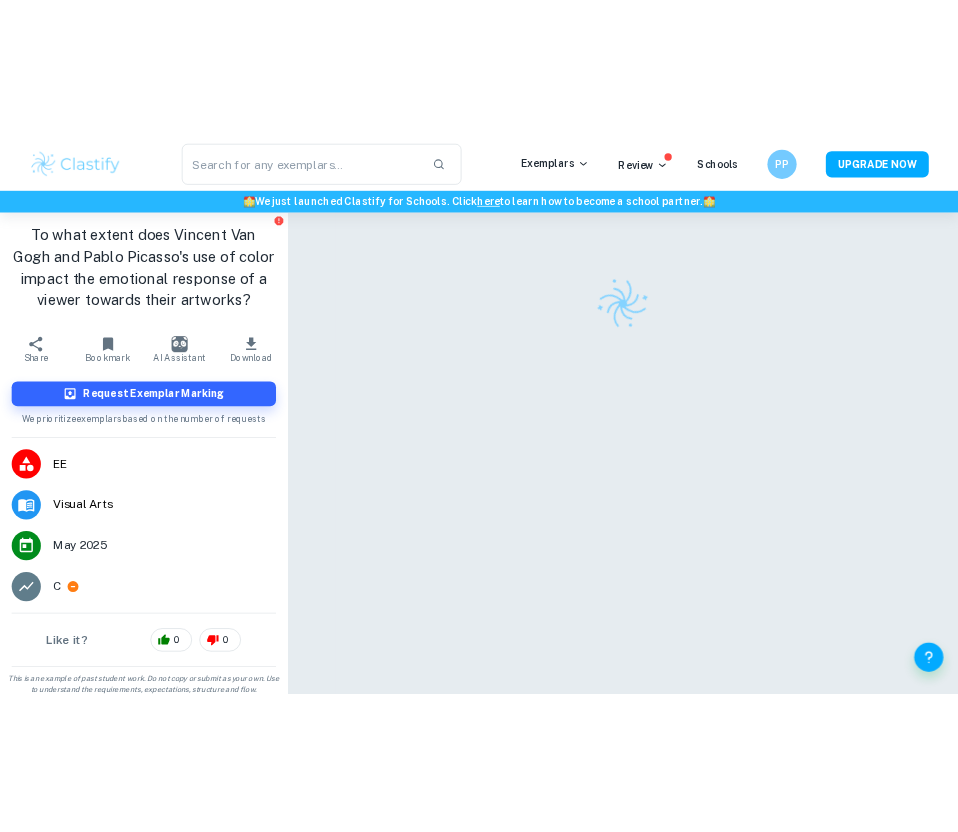 scroll, scrollTop: 0, scrollLeft: 0, axis: both 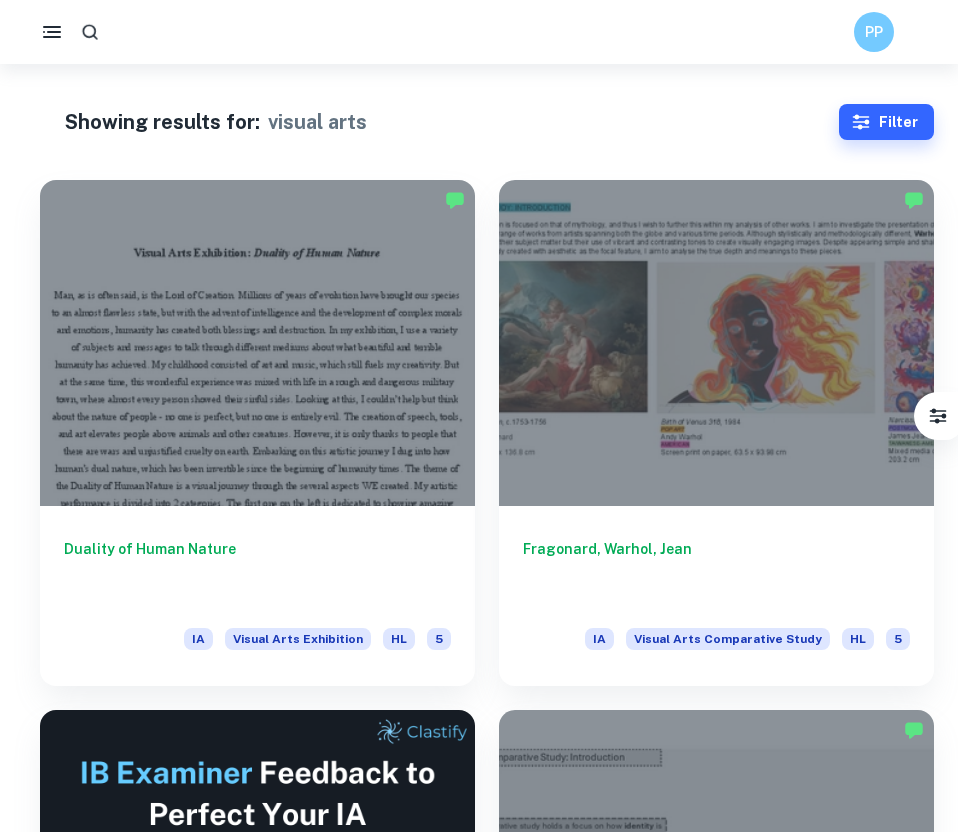 click at bounding box center (52, 32) 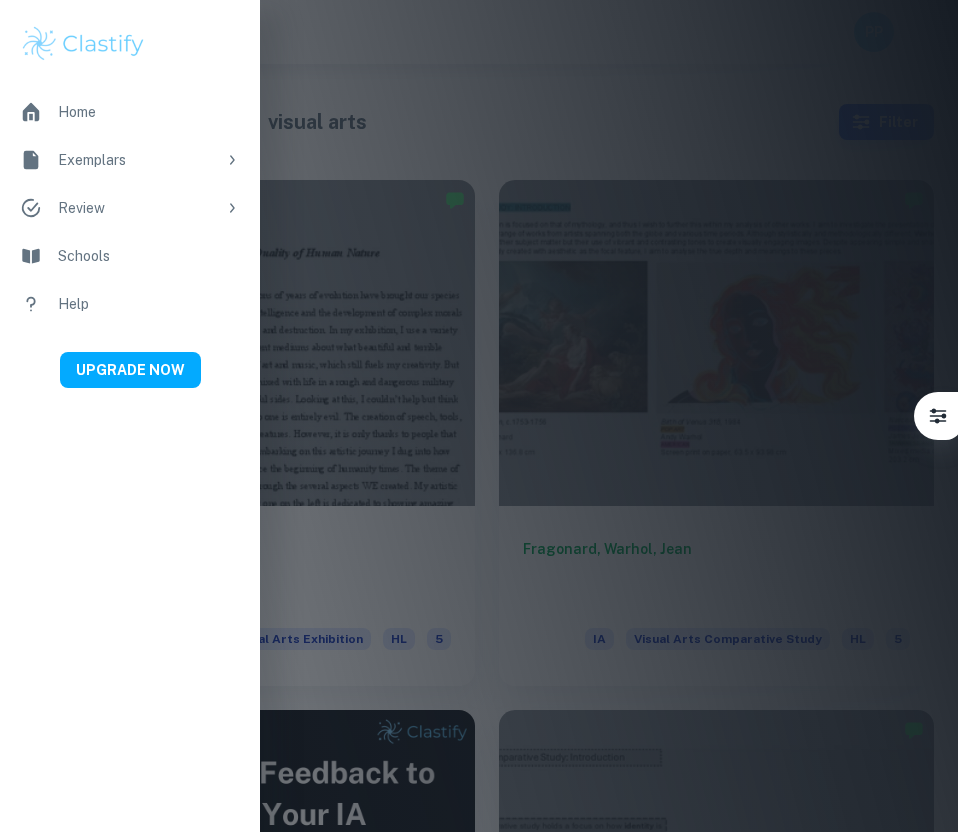 click on "Review" at bounding box center [130, 208] 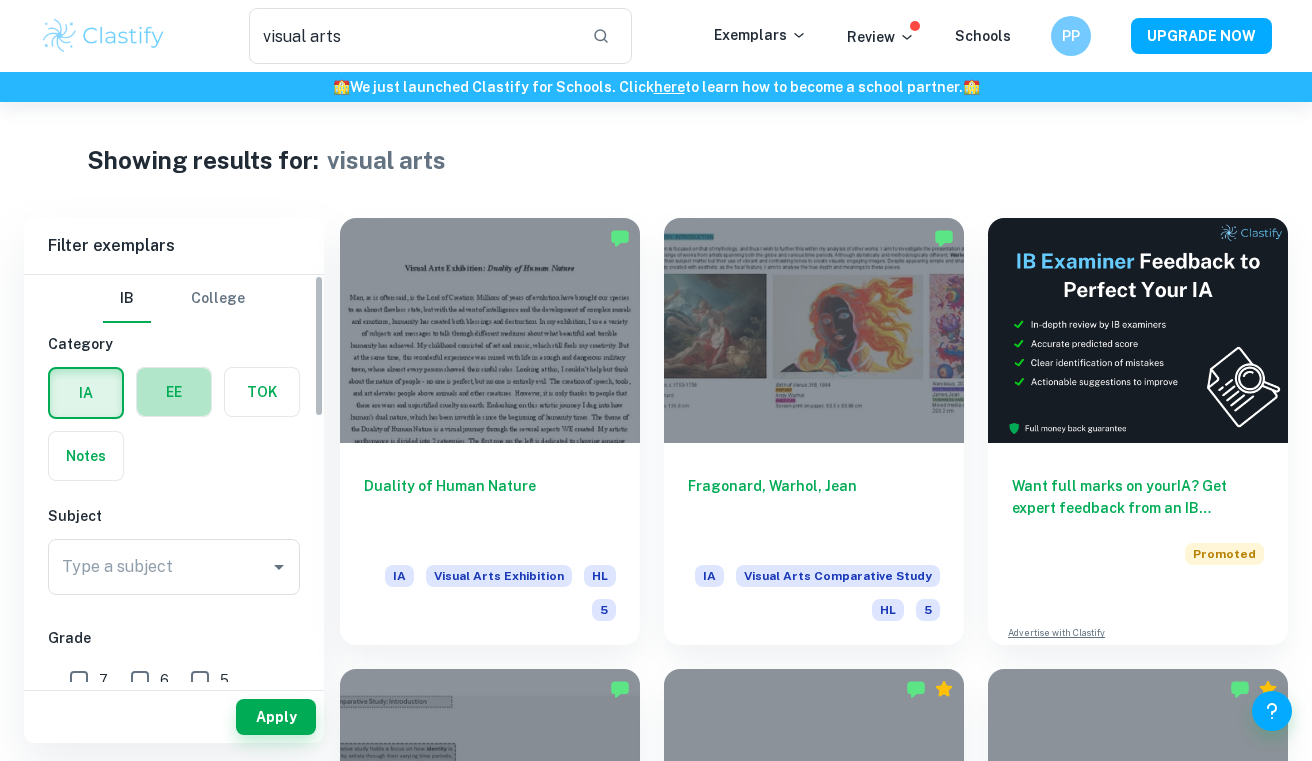 click at bounding box center [174, 392] 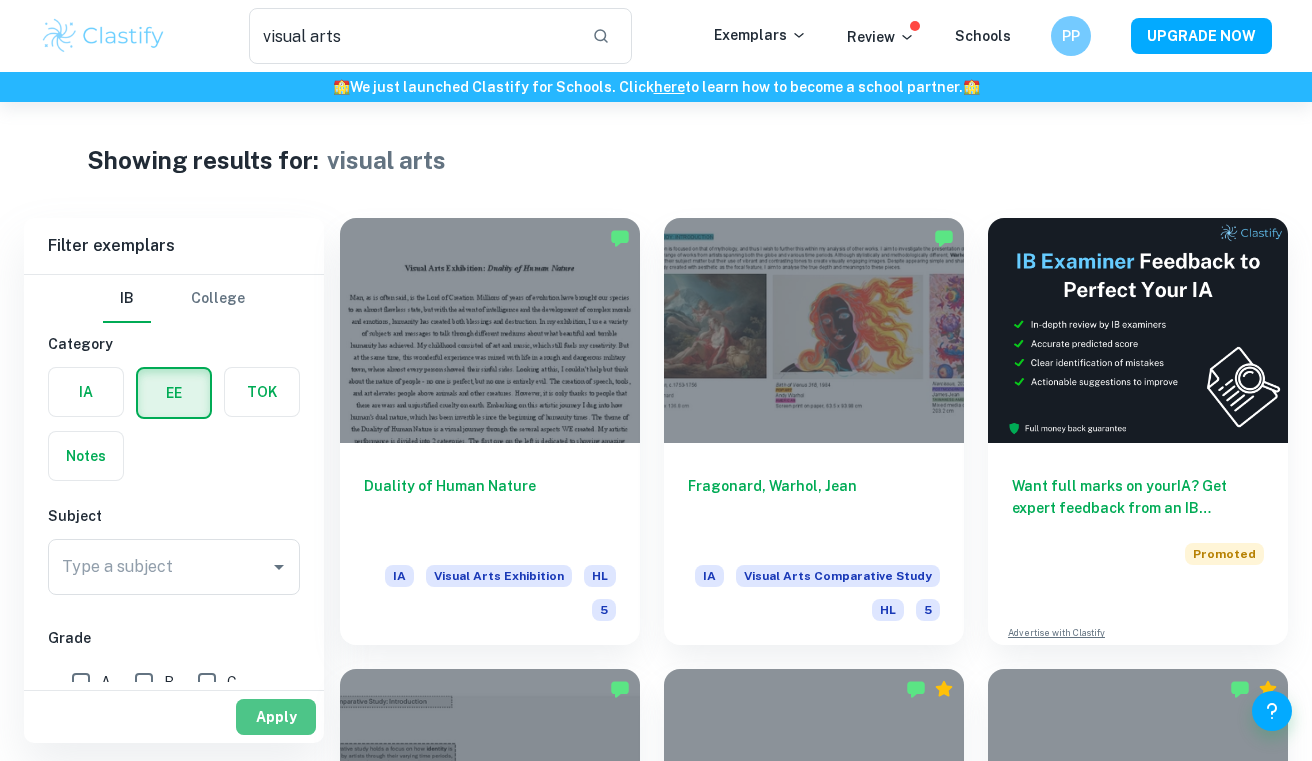 click on "Apply" at bounding box center (276, 717) 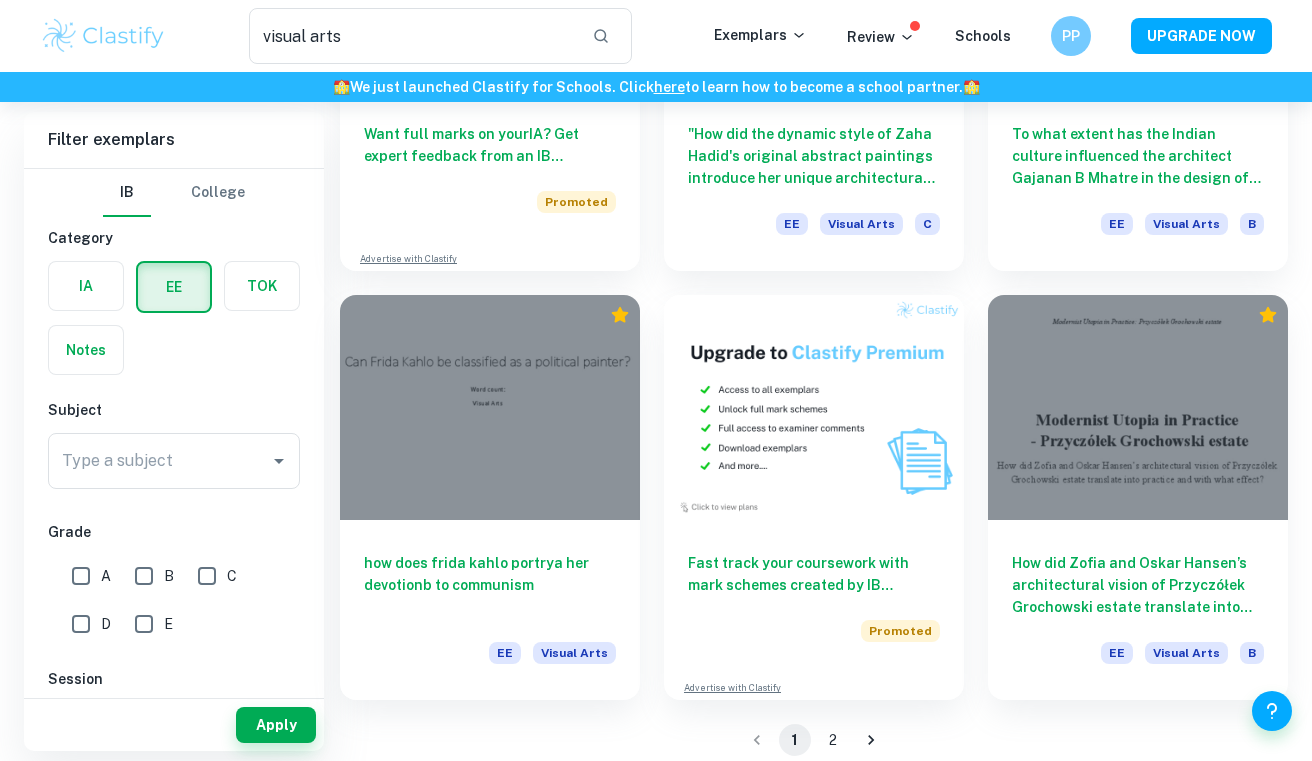 scroll, scrollTop: 2945, scrollLeft: 0, axis: vertical 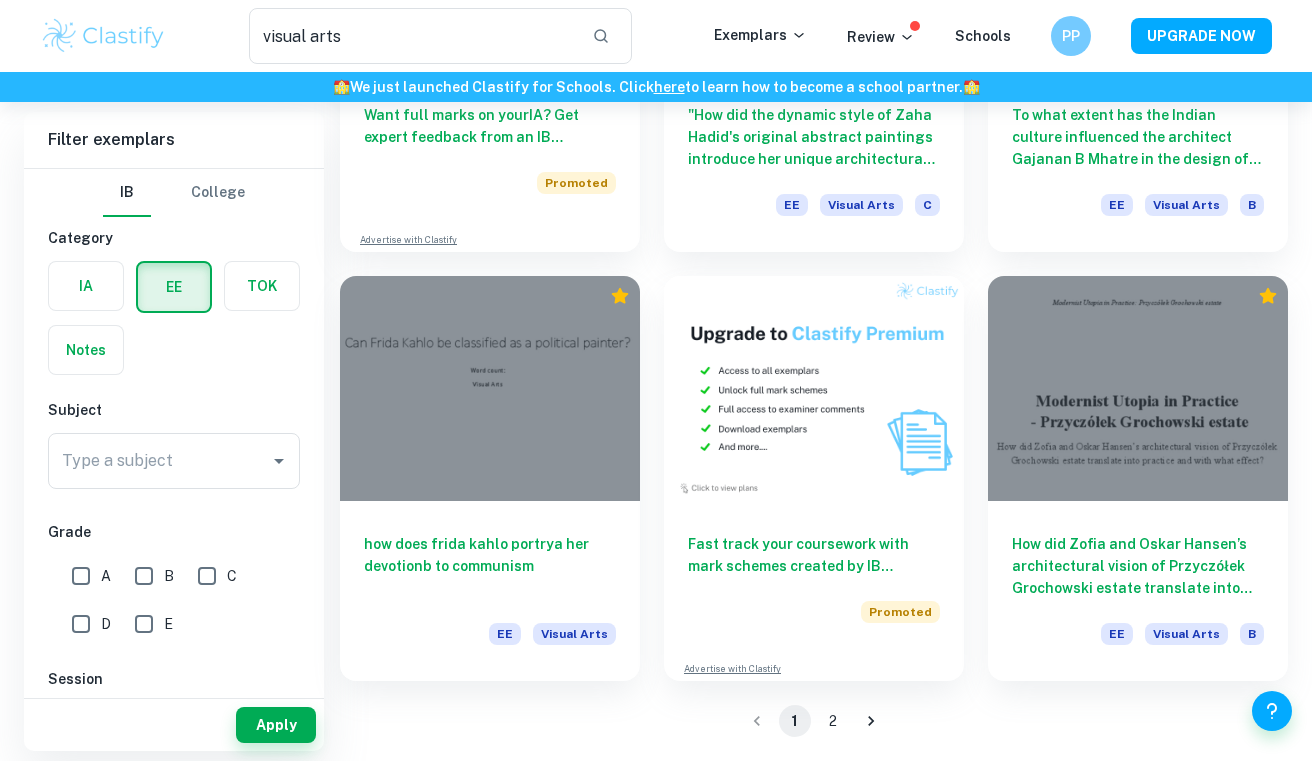 click on "2" at bounding box center [833, 721] 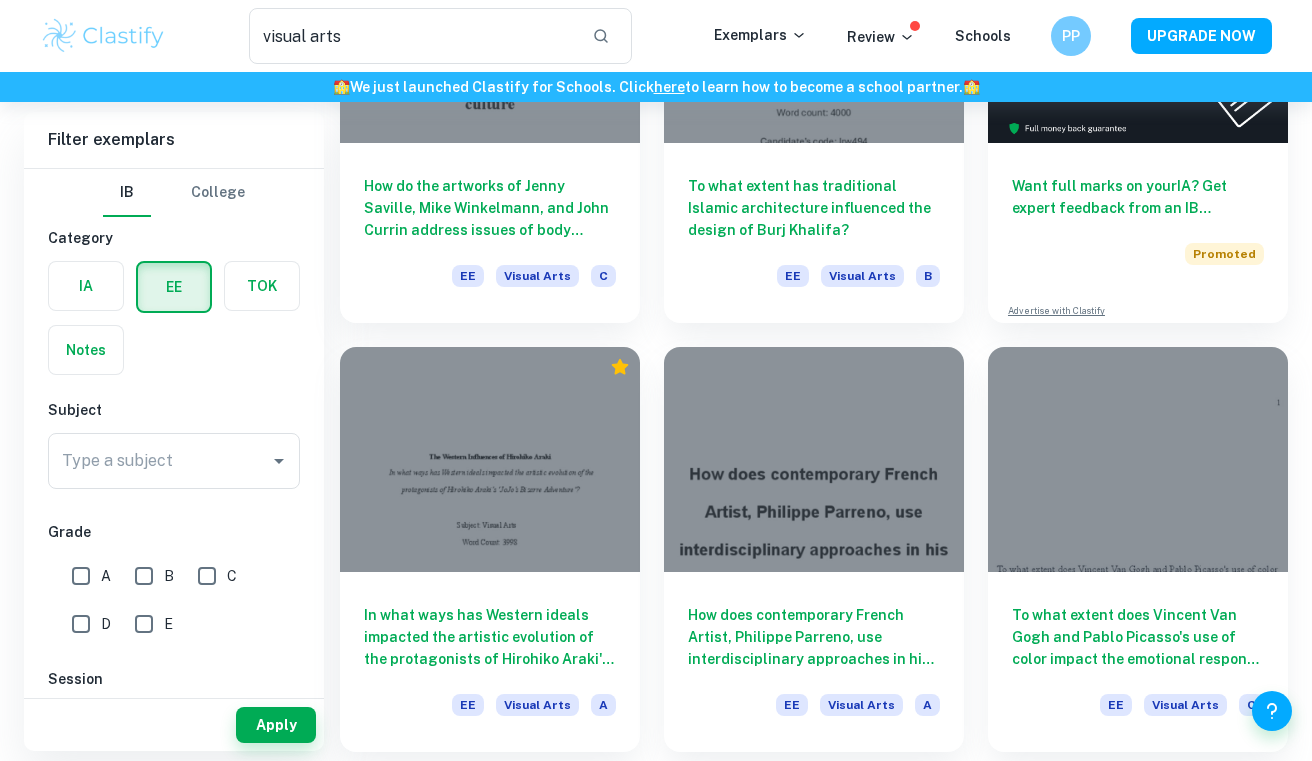 scroll, scrollTop: 474, scrollLeft: 0, axis: vertical 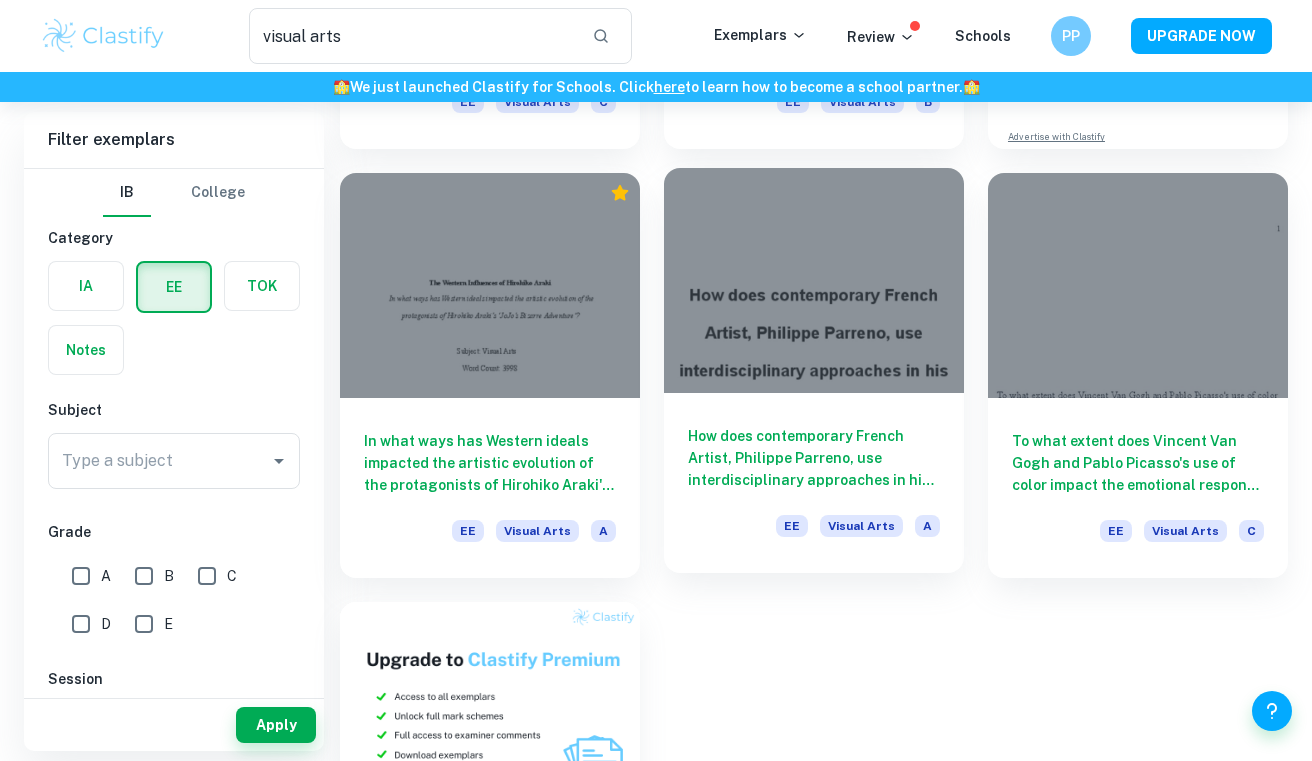 click on "How does contemporary French Artist, [PERSON], use interdisciplinary approaches in his work to explore Time and Space? EE Visual Arts A" at bounding box center [814, 483] 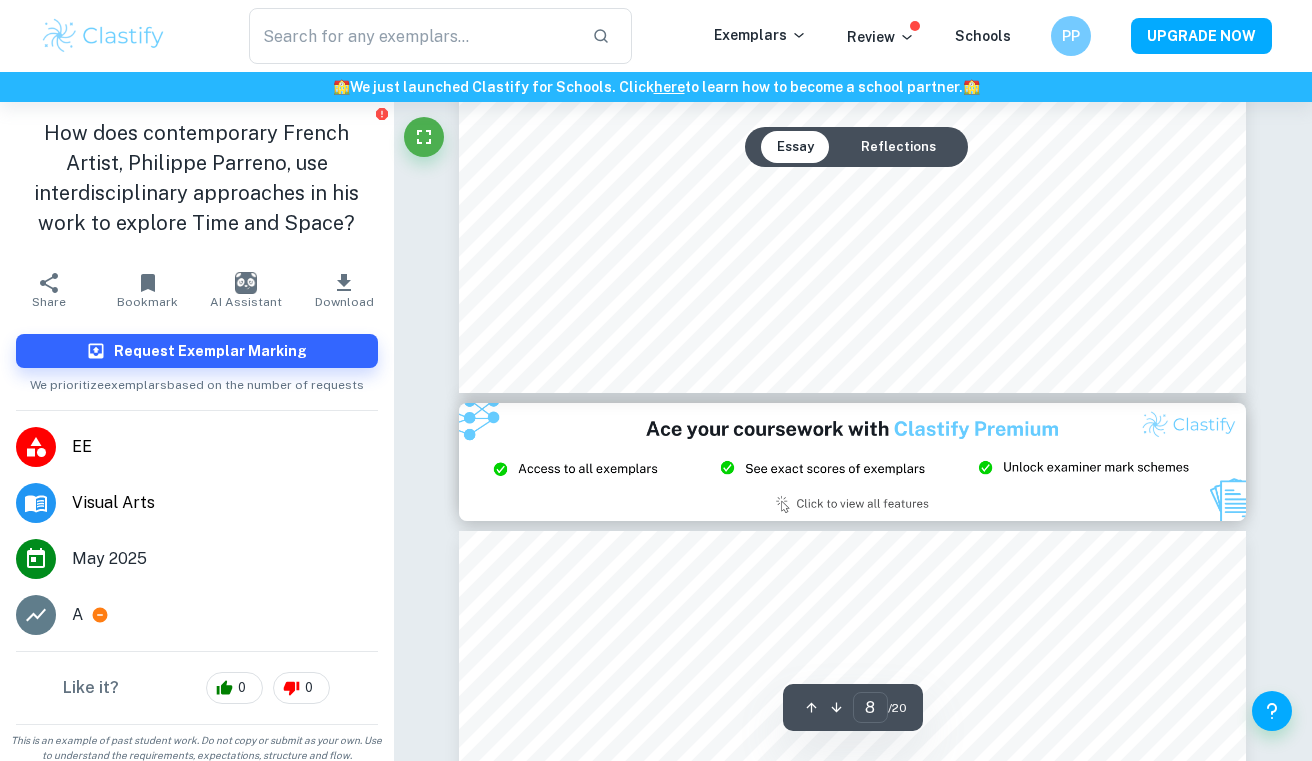 scroll, scrollTop: 9217, scrollLeft: 0, axis: vertical 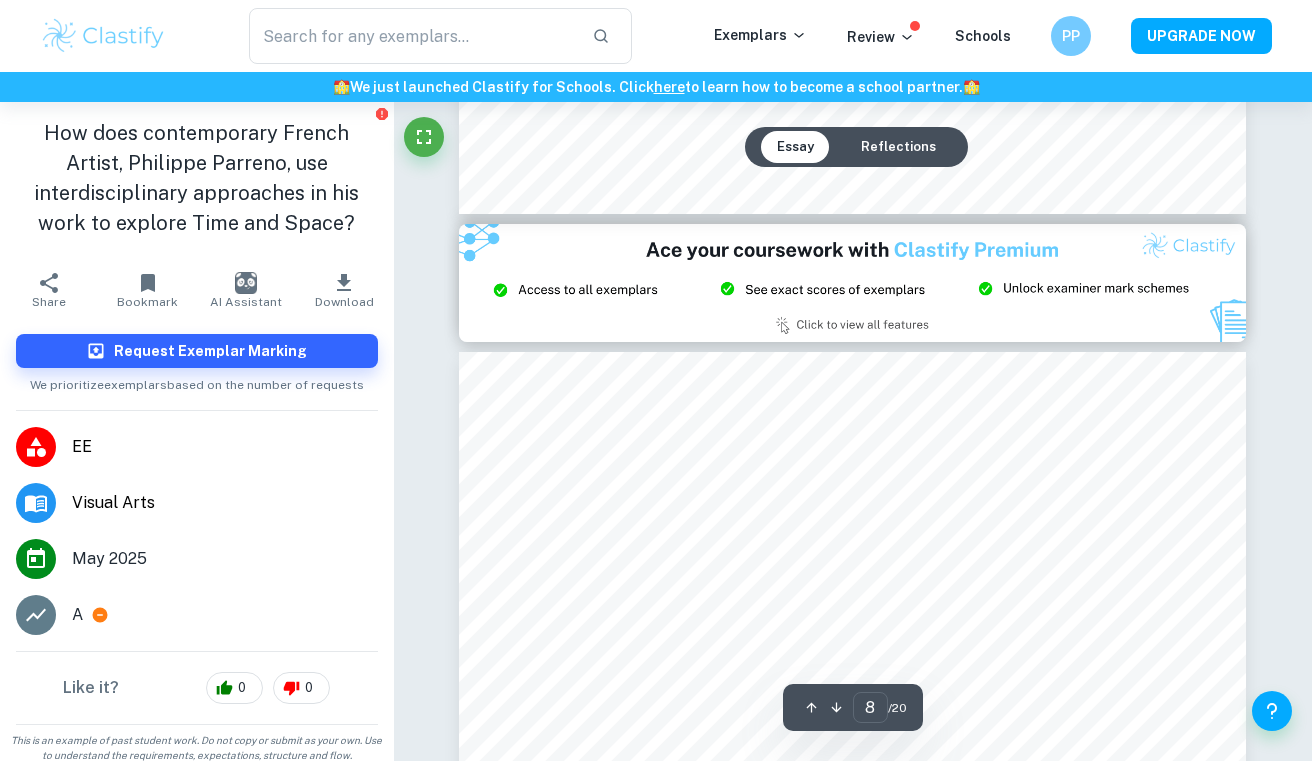 type on "9" 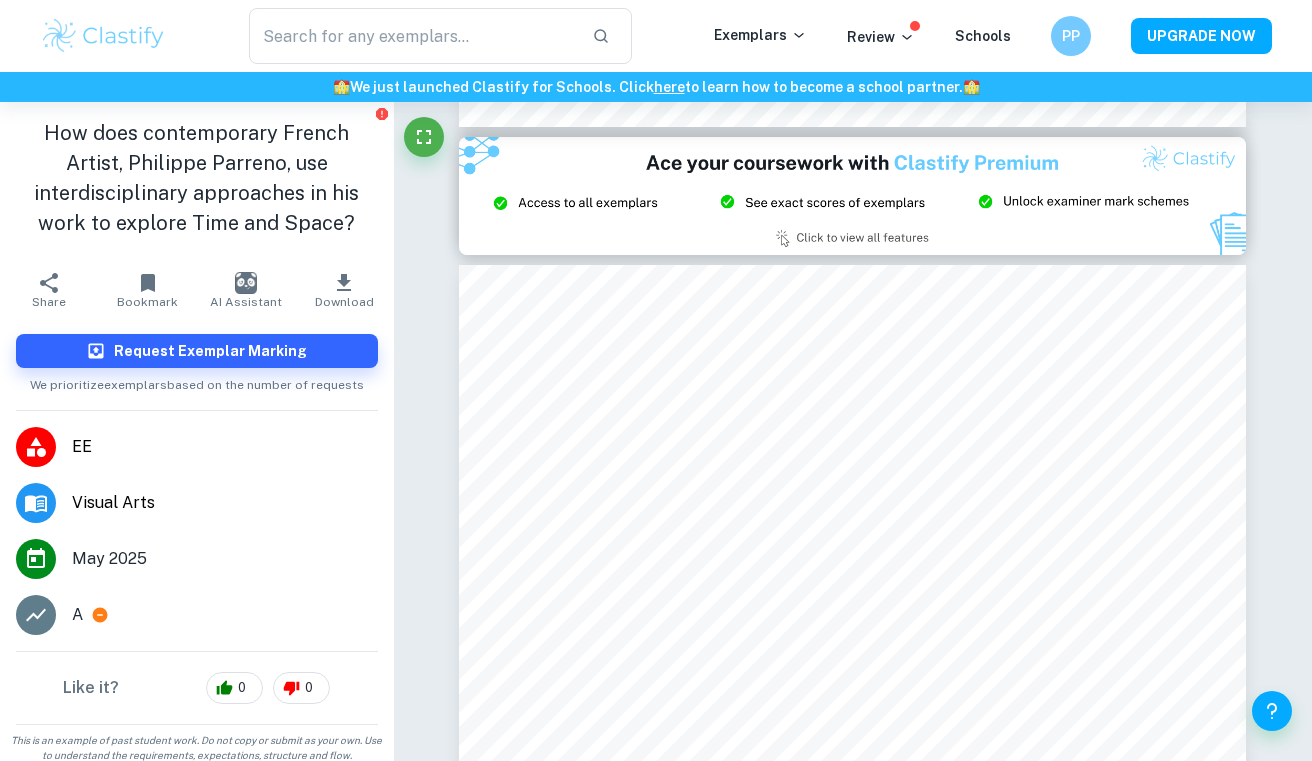 type on "visual arts" 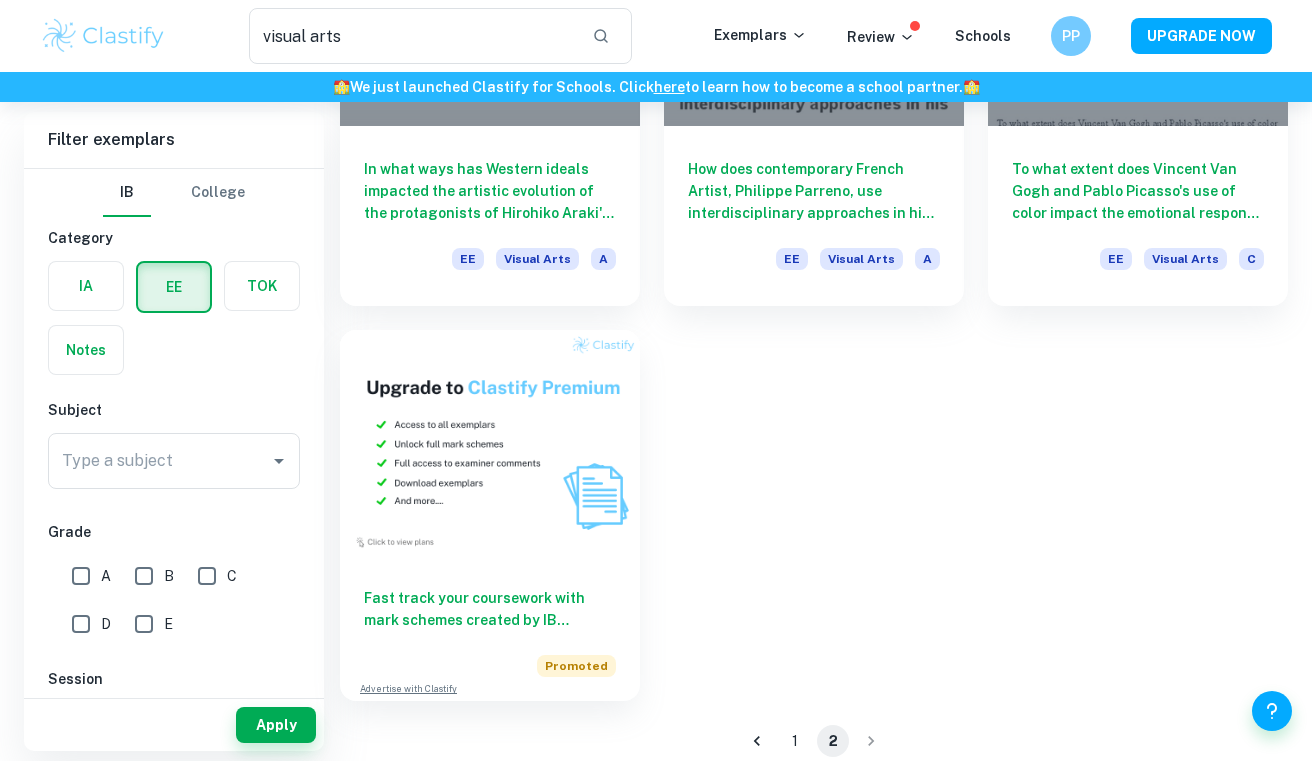 scroll, scrollTop: 766, scrollLeft: 0, axis: vertical 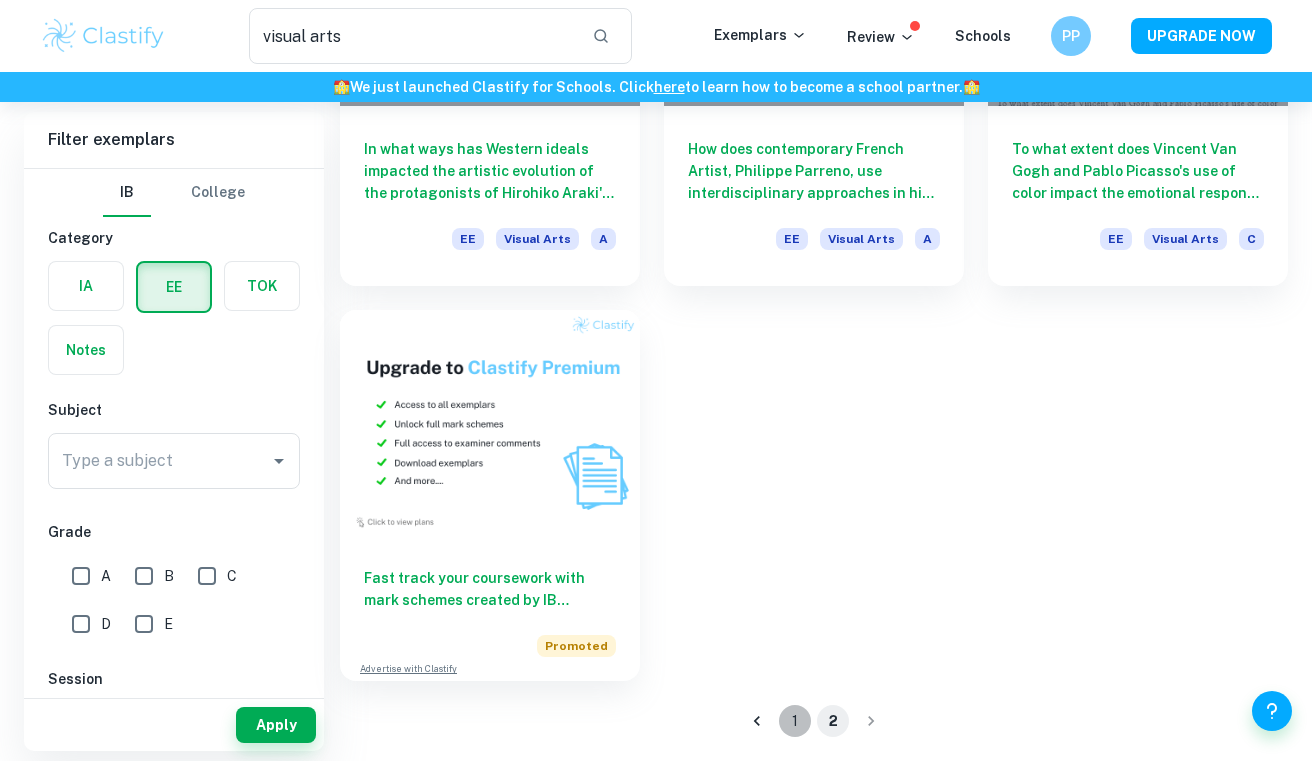 click on "1" at bounding box center [795, 721] 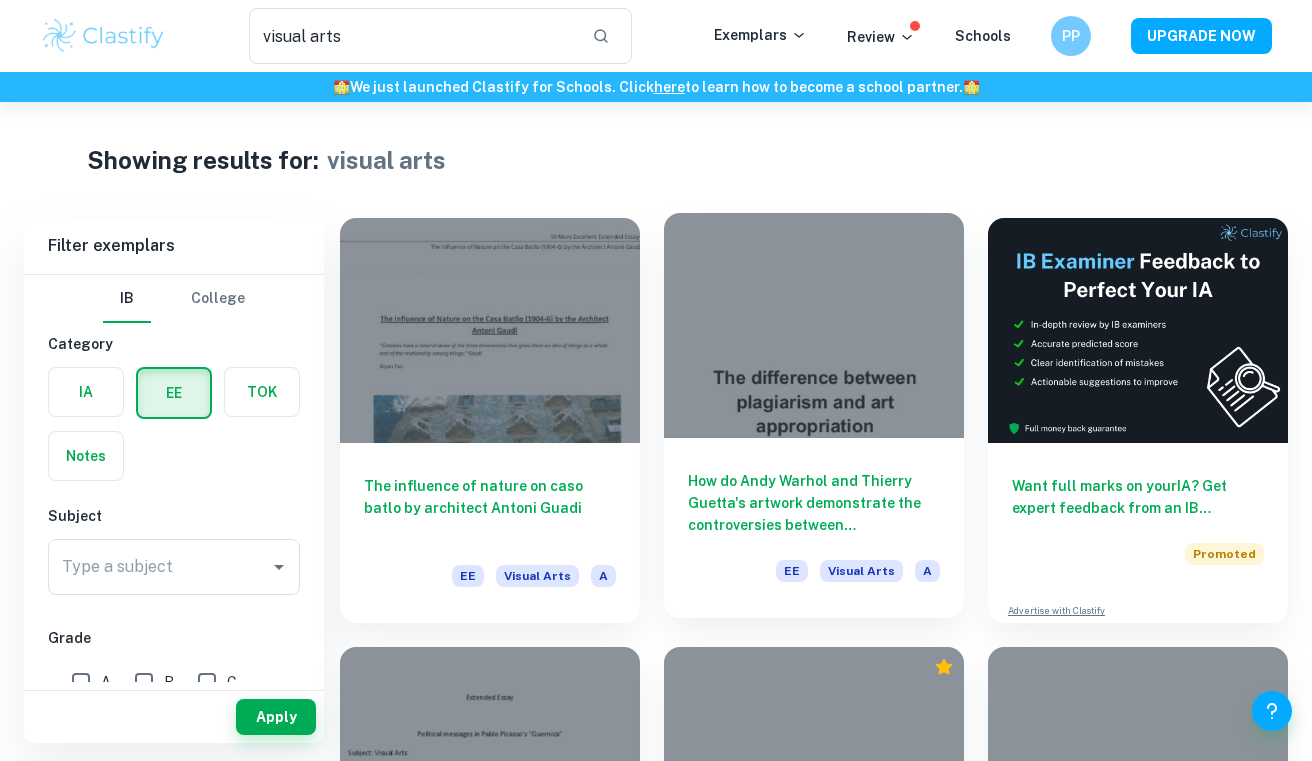 click on "How do Andy Warhol and Thierry Guetta's artwork demonstrate the controversies between intertextuality and plagiarism in pop art culture? EE Visual Arts A" at bounding box center [814, 528] 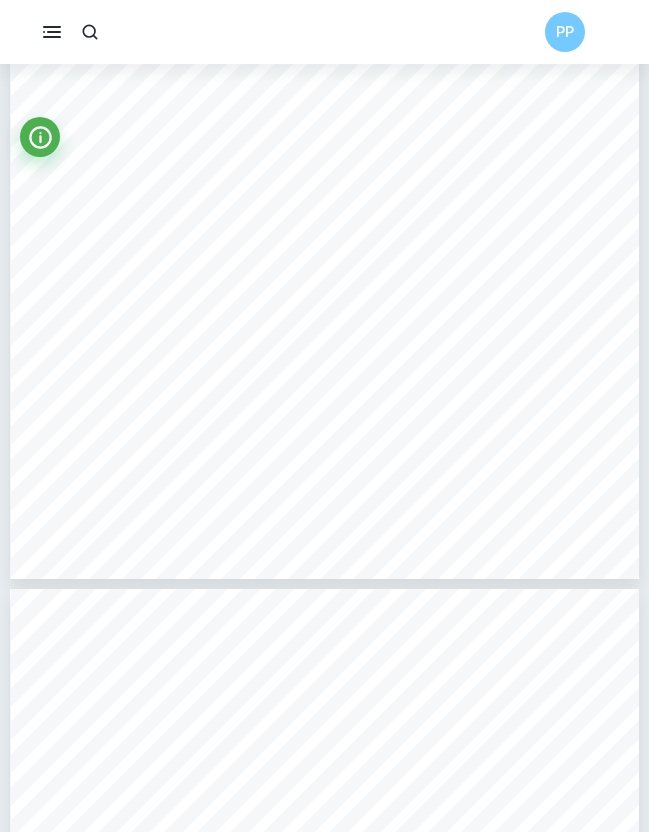 scroll, scrollTop: 3949, scrollLeft: 0, axis: vertical 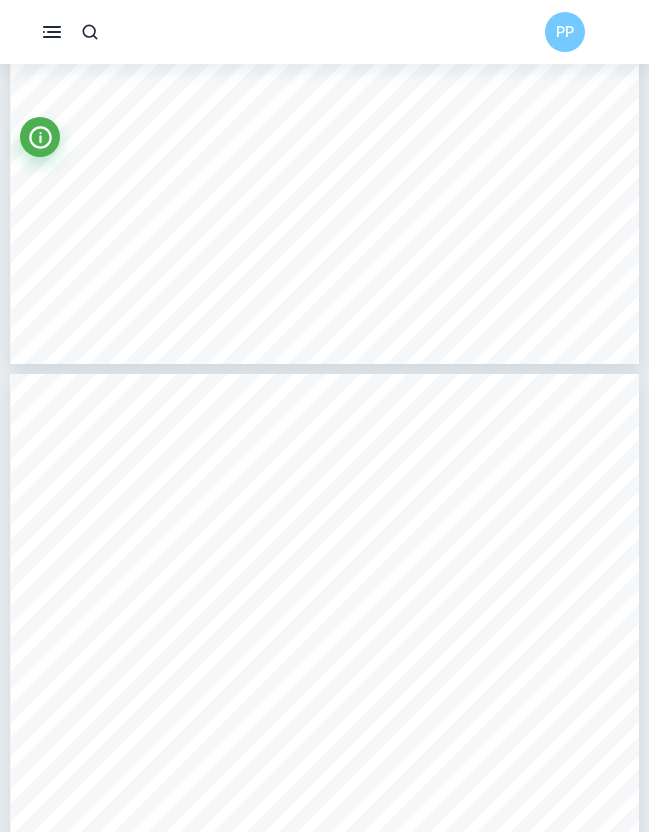 type on "5" 